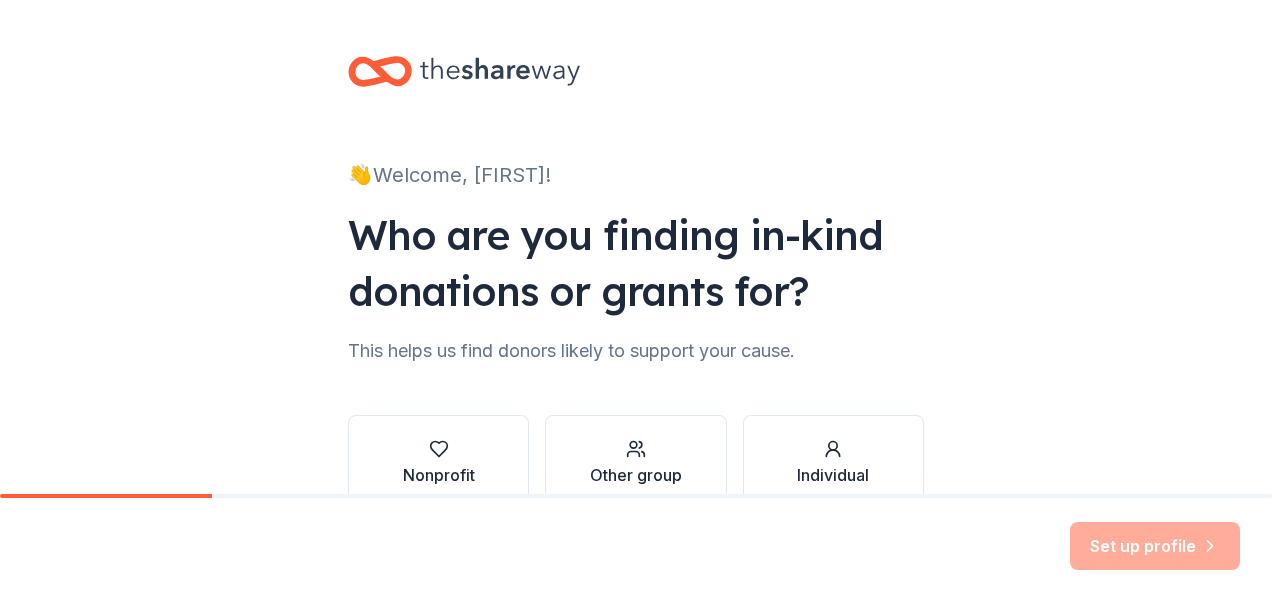 scroll, scrollTop: 0, scrollLeft: 0, axis: both 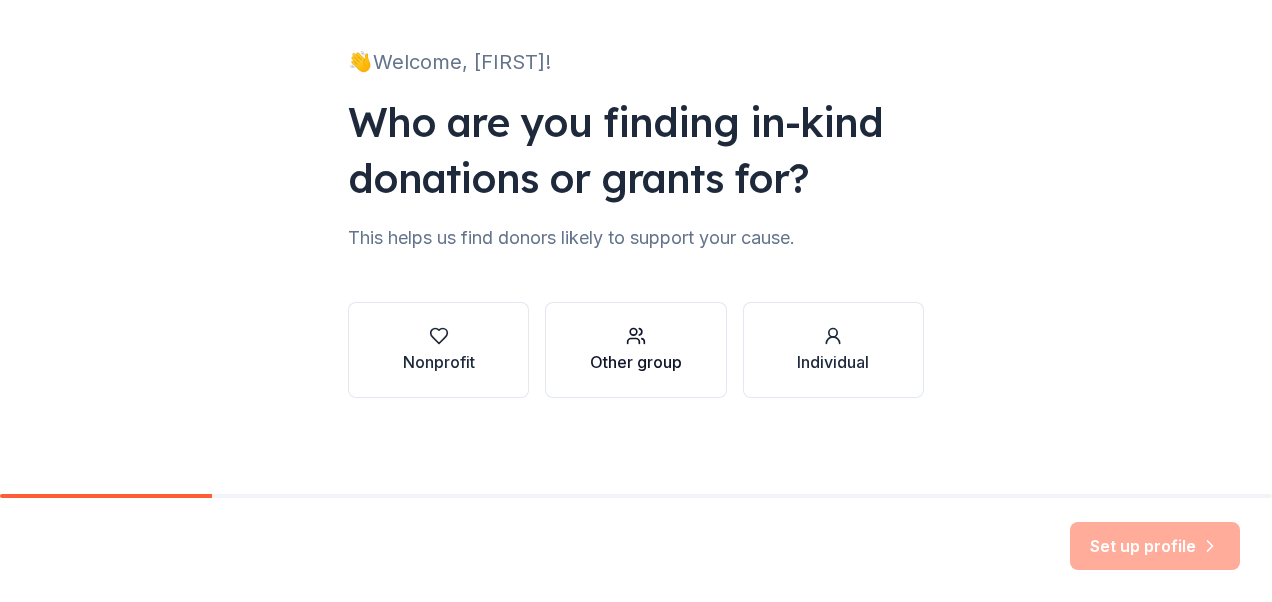 click on "Other group" at bounding box center (635, 350) 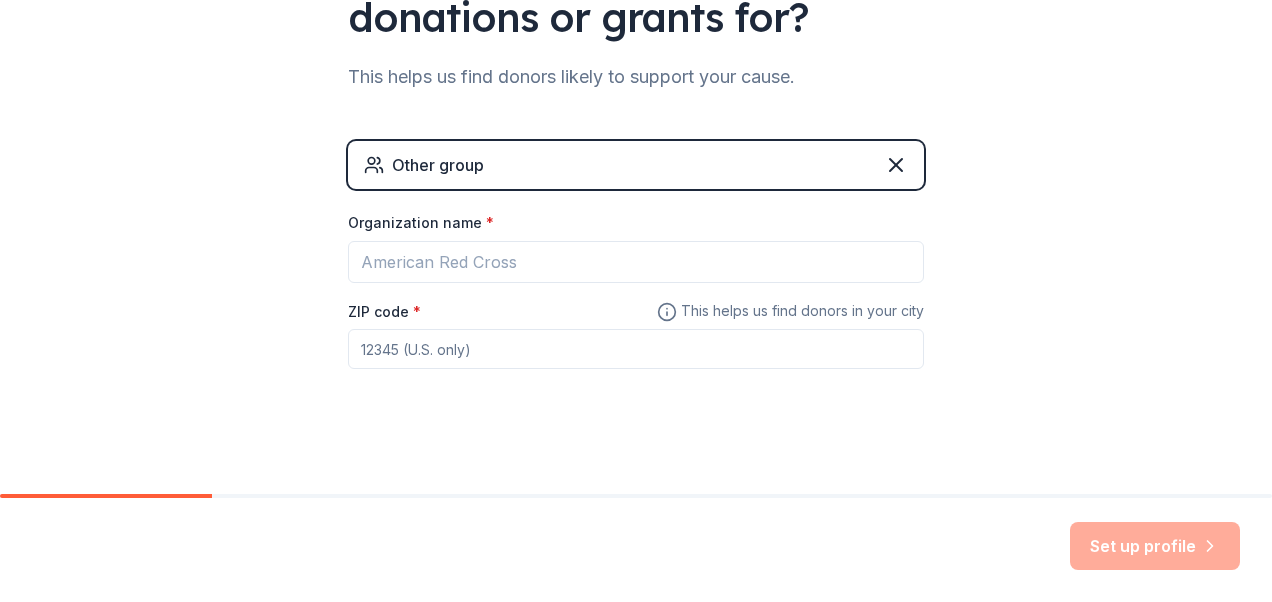 scroll, scrollTop: 284, scrollLeft: 0, axis: vertical 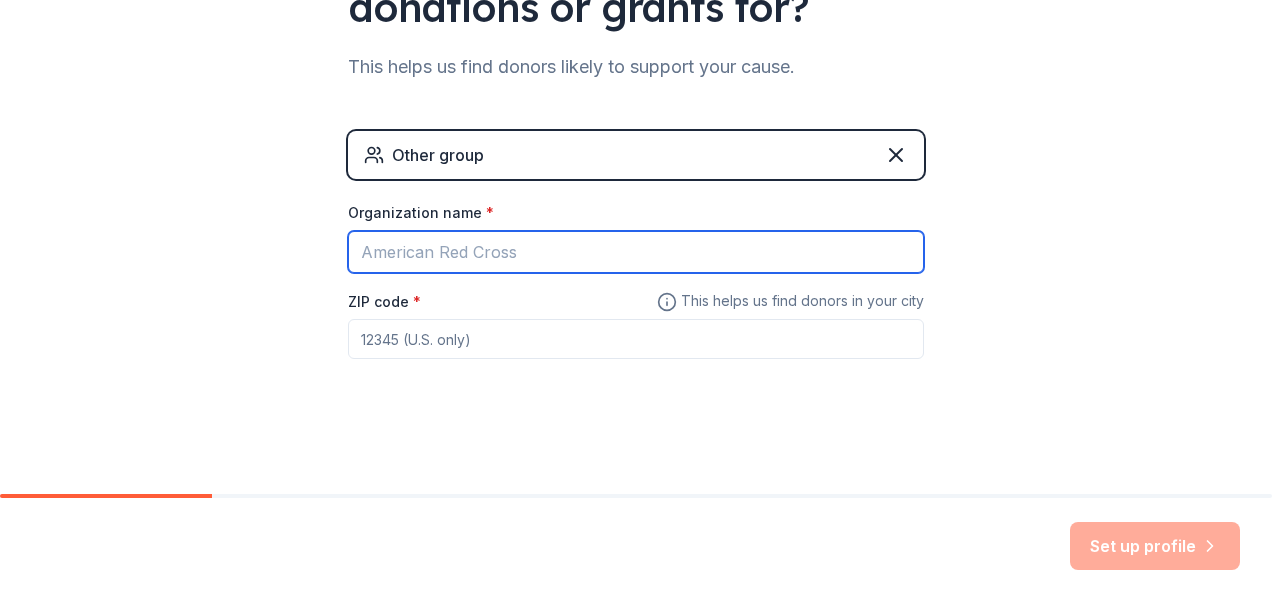 click on "Organization name *" at bounding box center (636, 252) 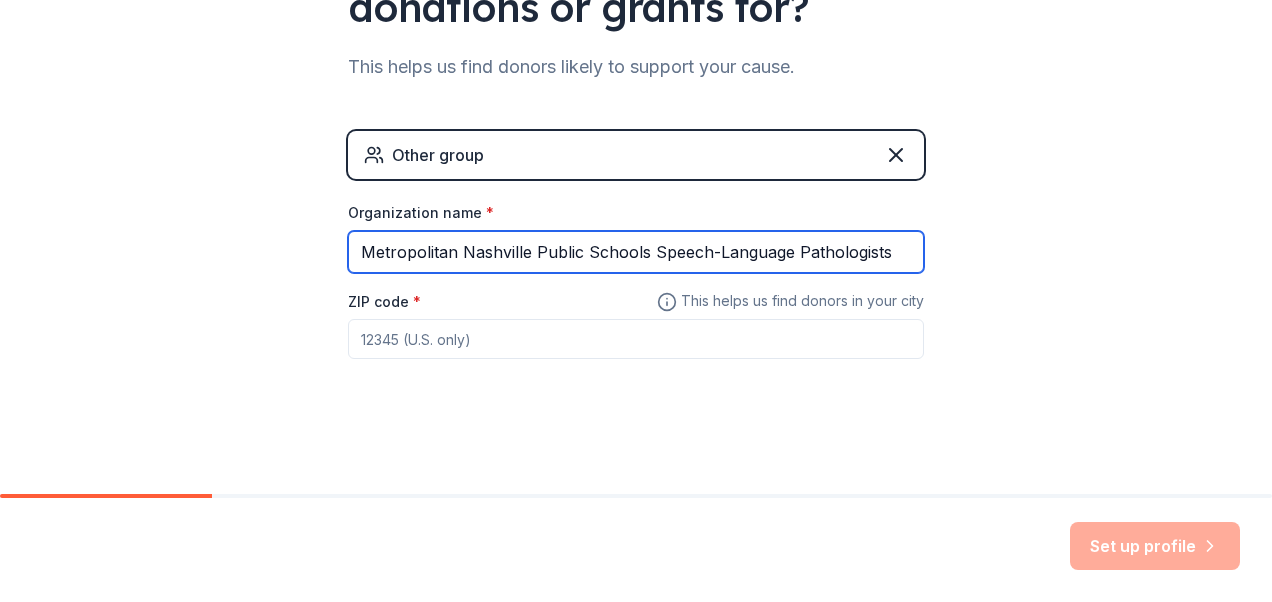 type on "Metropolitan Nashville Public Schools Speech-Language Pathologists" 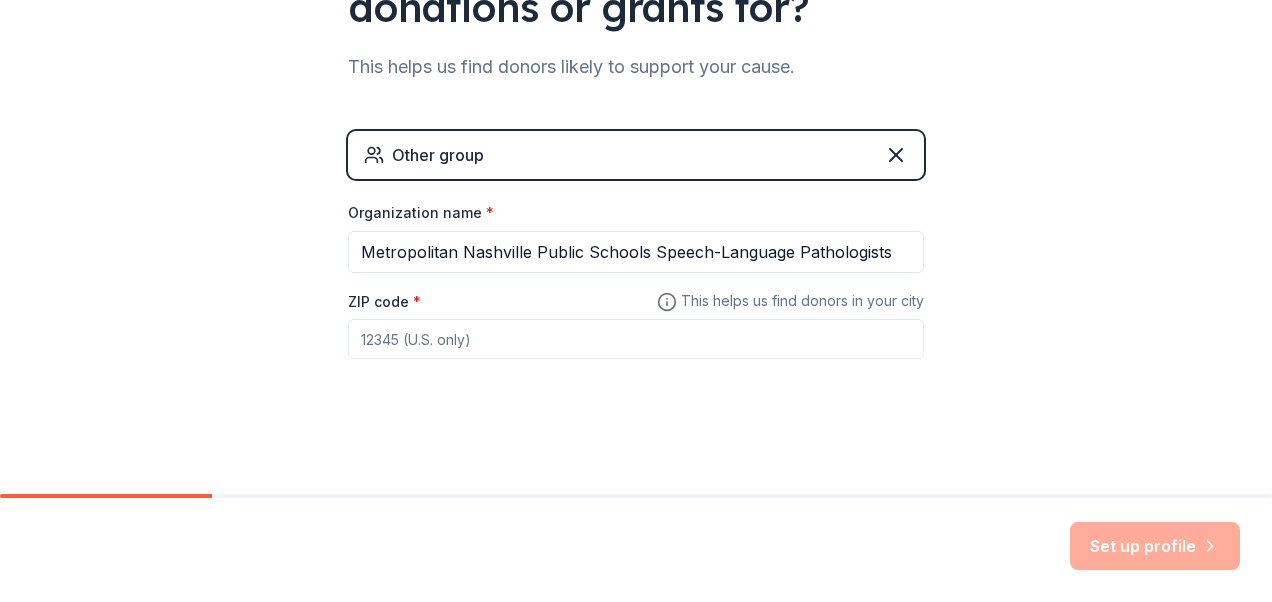 click on "ZIP code *" at bounding box center (636, 339) 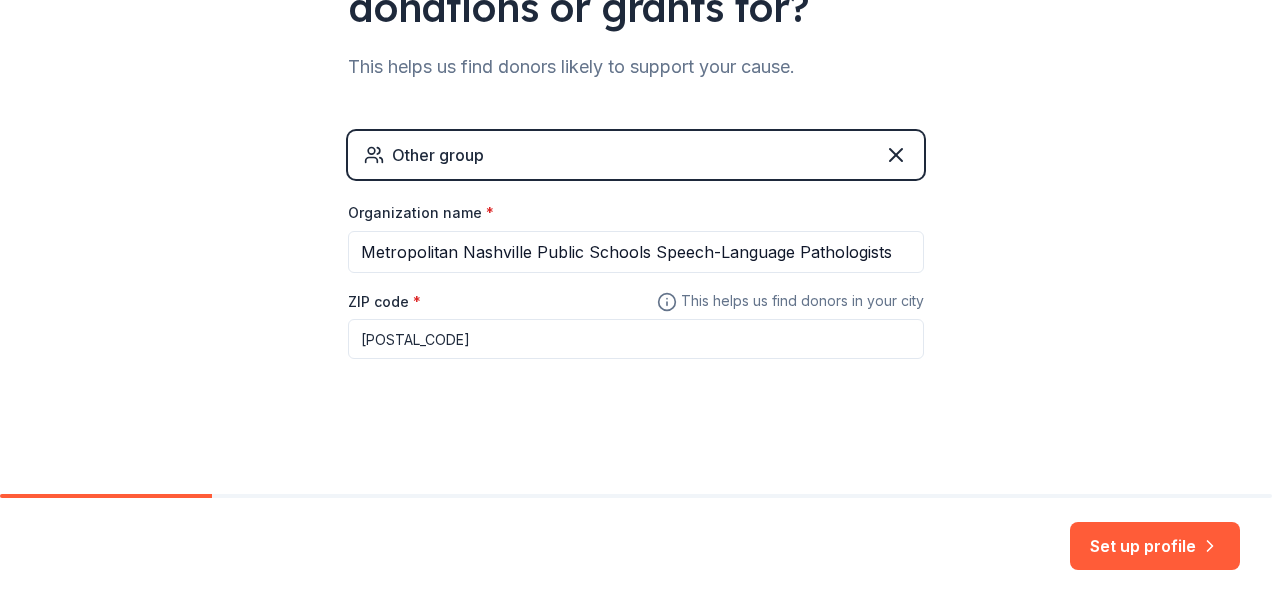type on "37204" 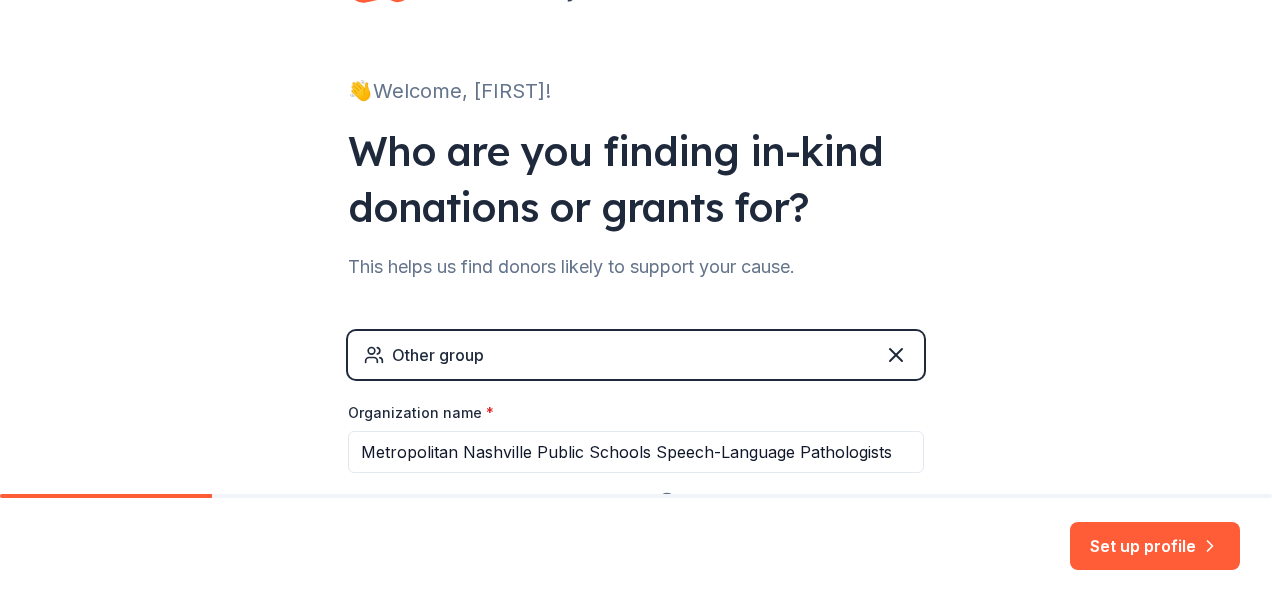 scroll, scrollTop: 184, scrollLeft: 0, axis: vertical 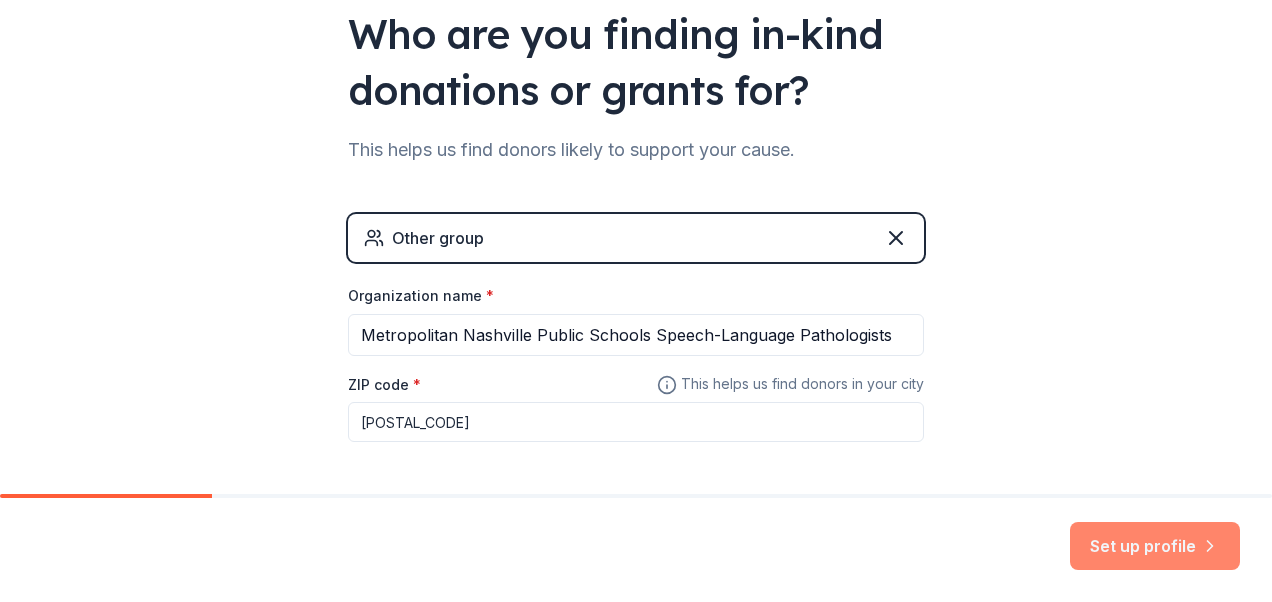 click on "Set up profile" at bounding box center (1155, 546) 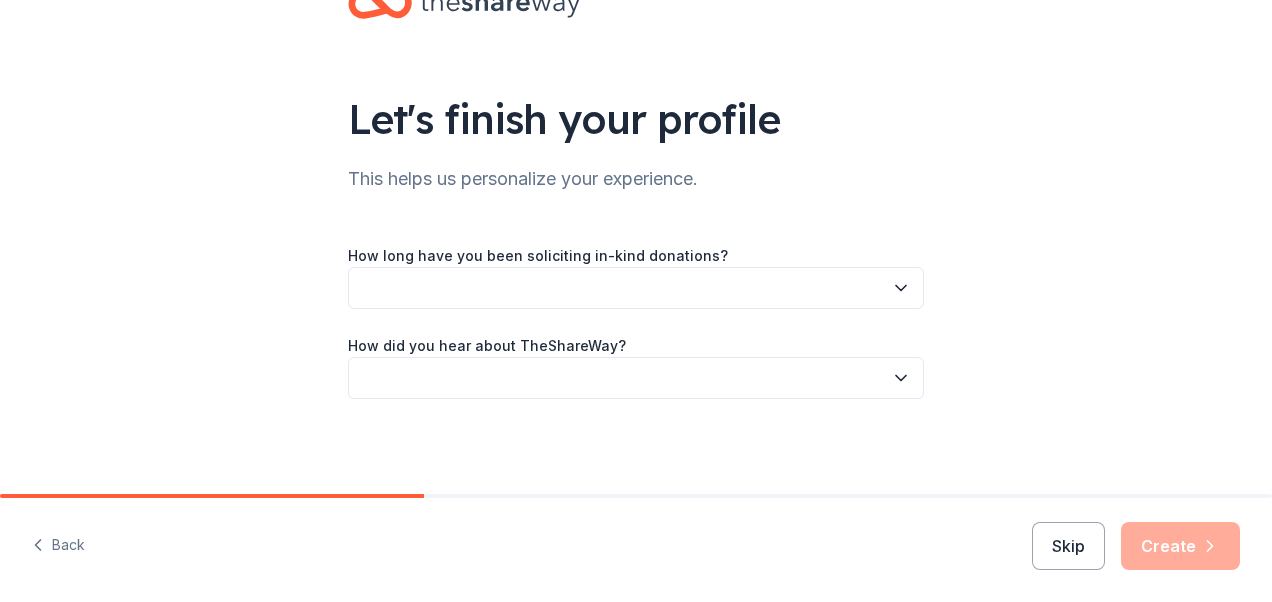scroll, scrollTop: 69, scrollLeft: 0, axis: vertical 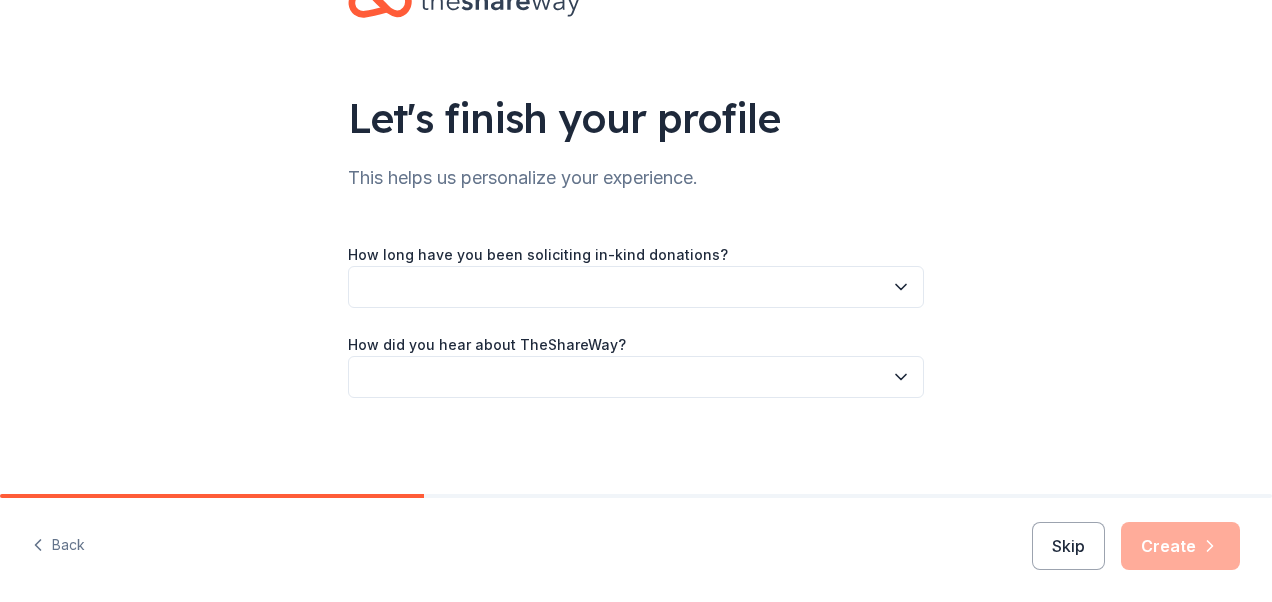 click at bounding box center [636, 287] 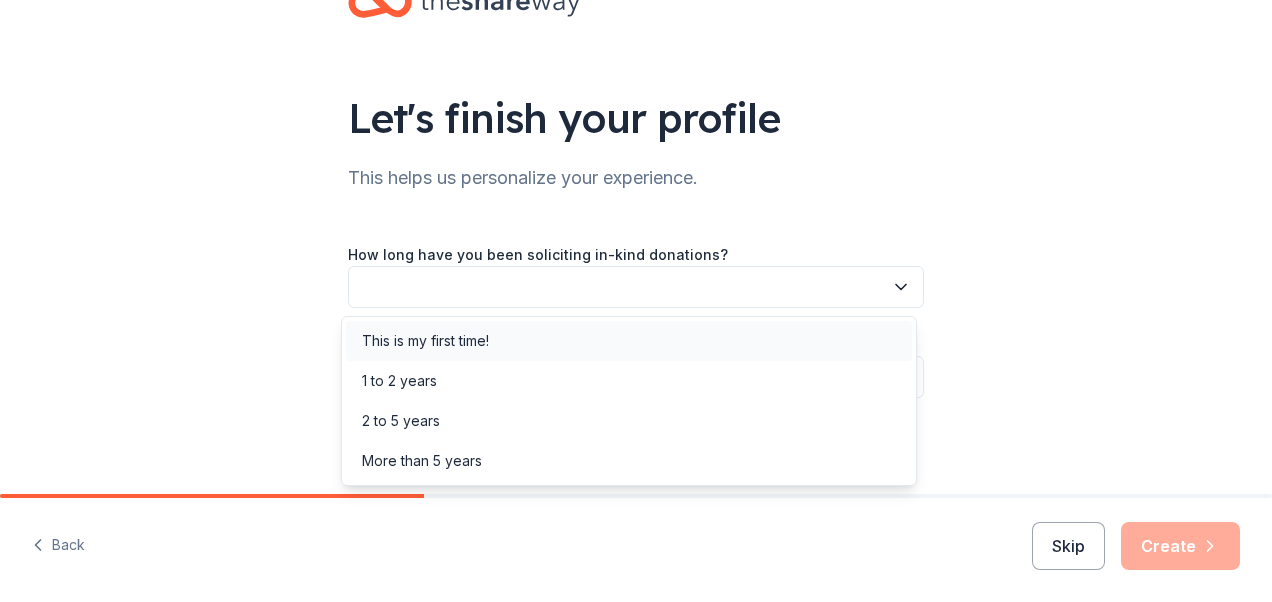 click on "This is my first time!" at bounding box center (629, 341) 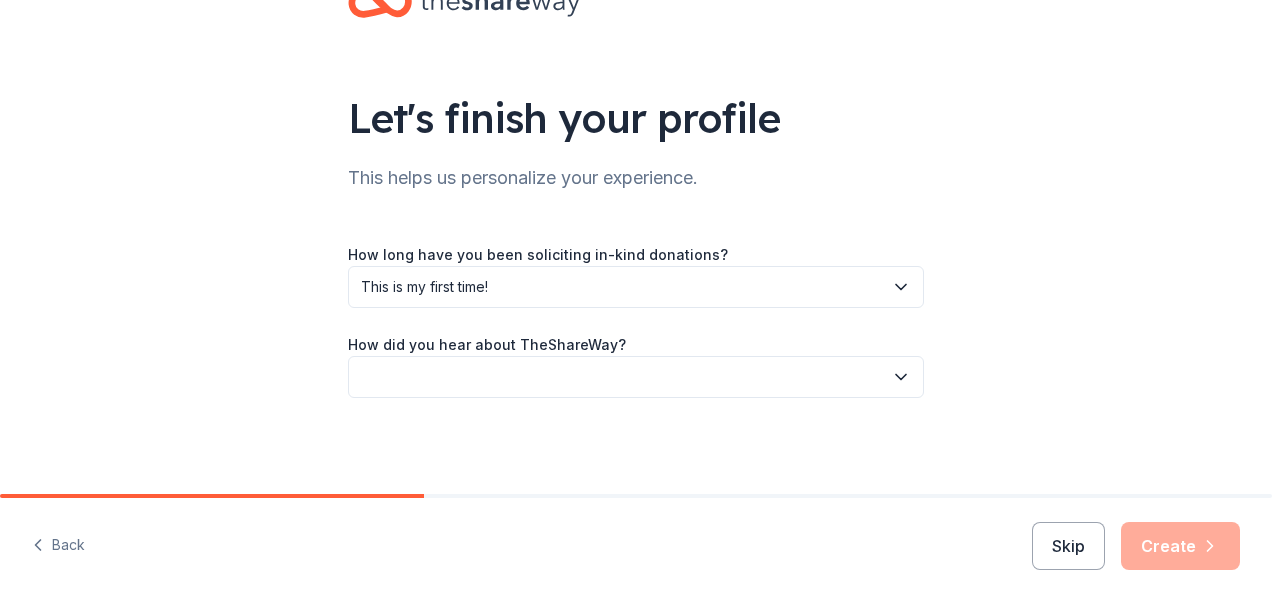 click at bounding box center [636, 377] 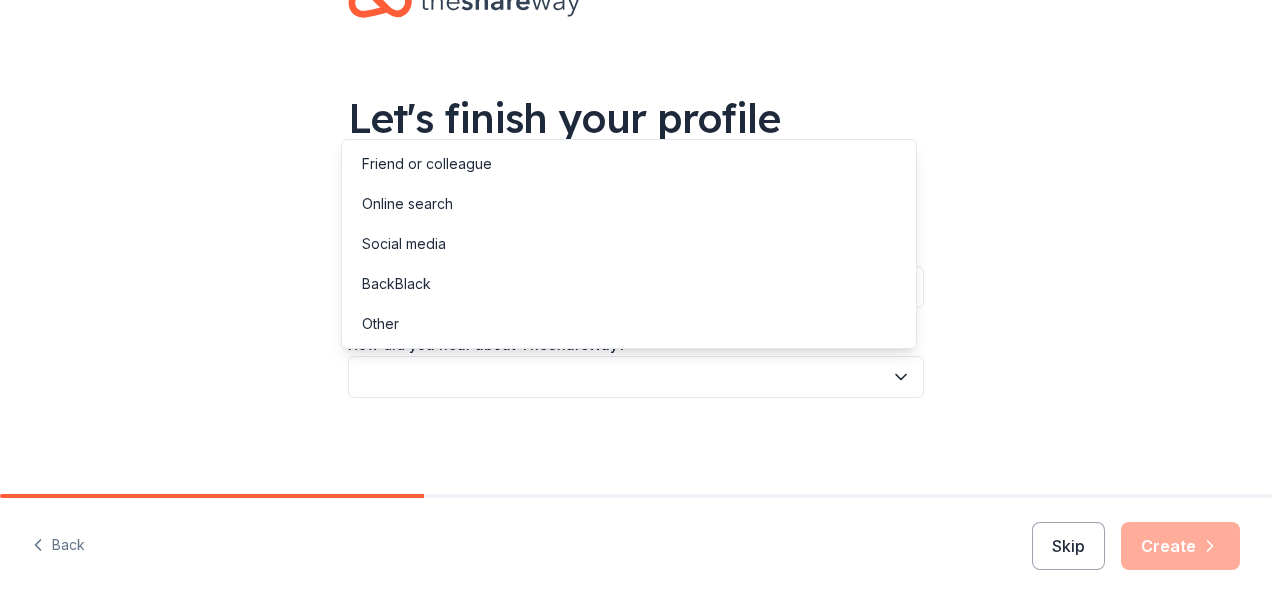 click on "Let's finish your profile This helps us personalize your experience. How long have you been soliciting in-kind donations? This is my first time! How did you hear about TheShareWay?" at bounding box center [636, 212] 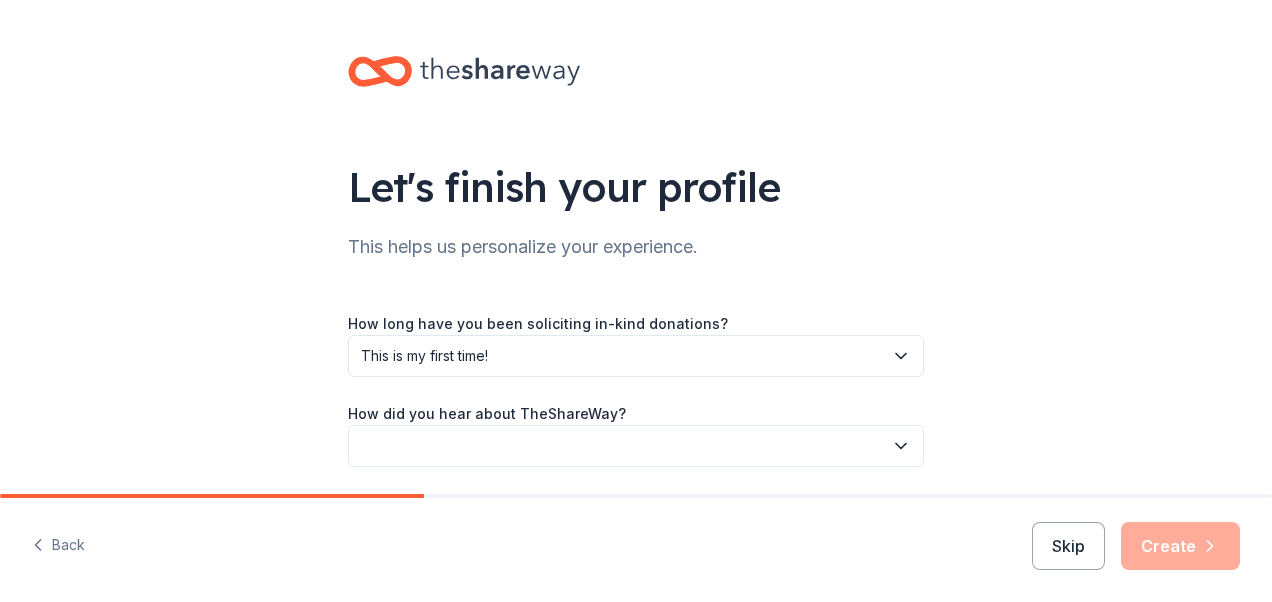 scroll, scrollTop: 69, scrollLeft: 0, axis: vertical 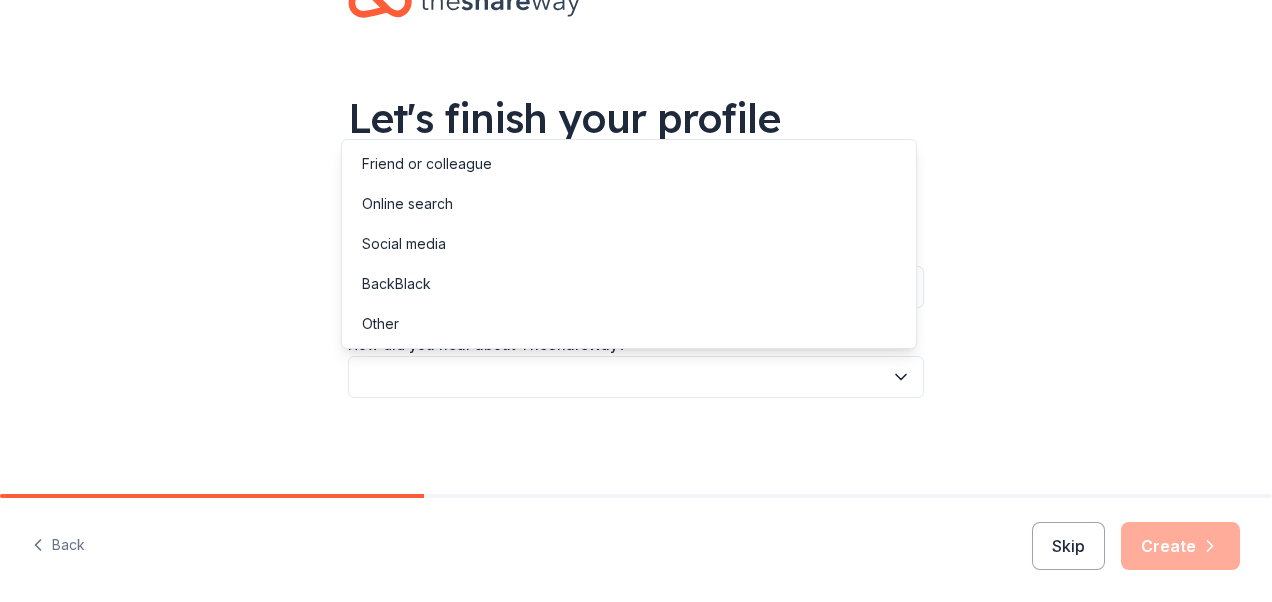 click at bounding box center (636, 377) 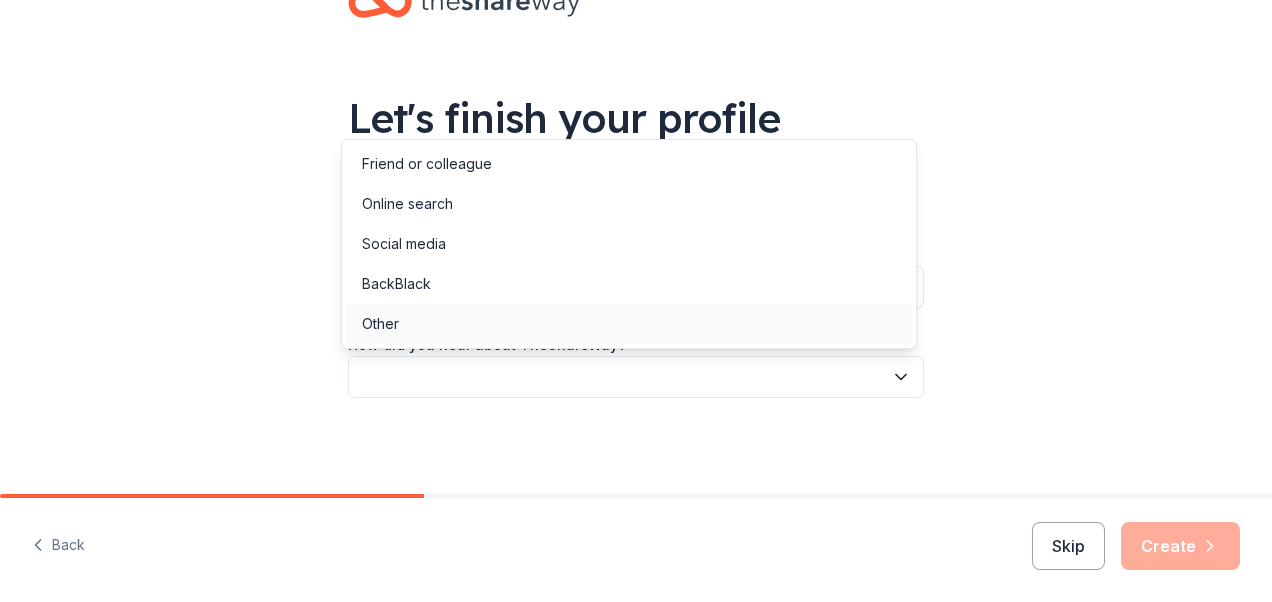 click on "Other" at bounding box center [629, 324] 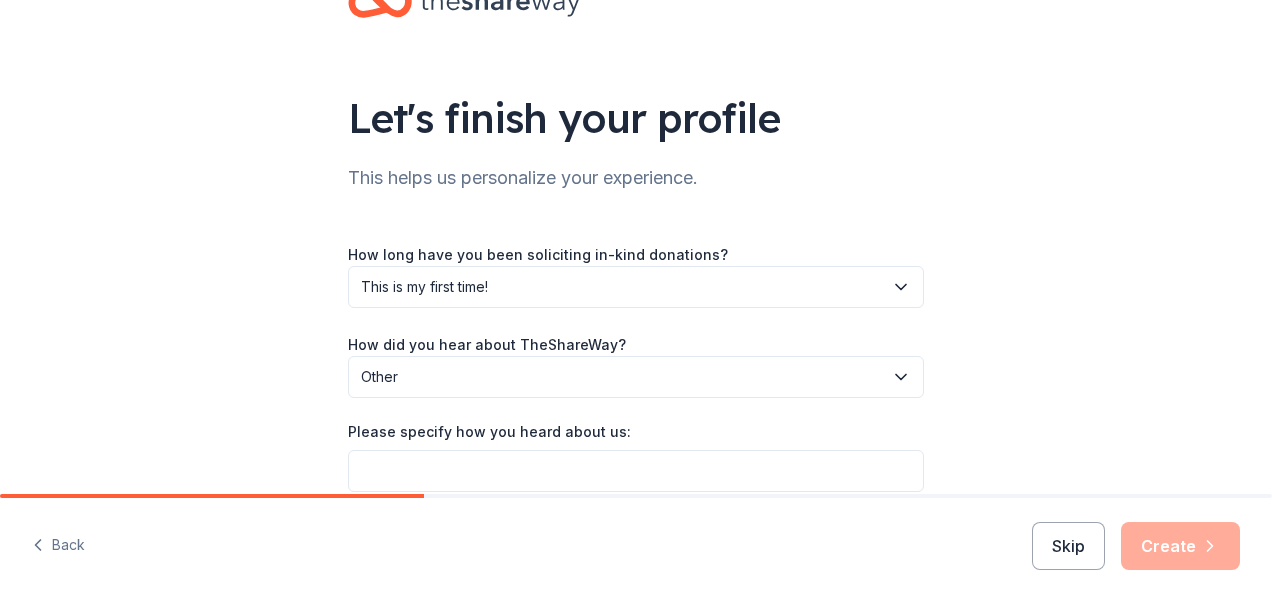 click on "Other" at bounding box center [622, 377] 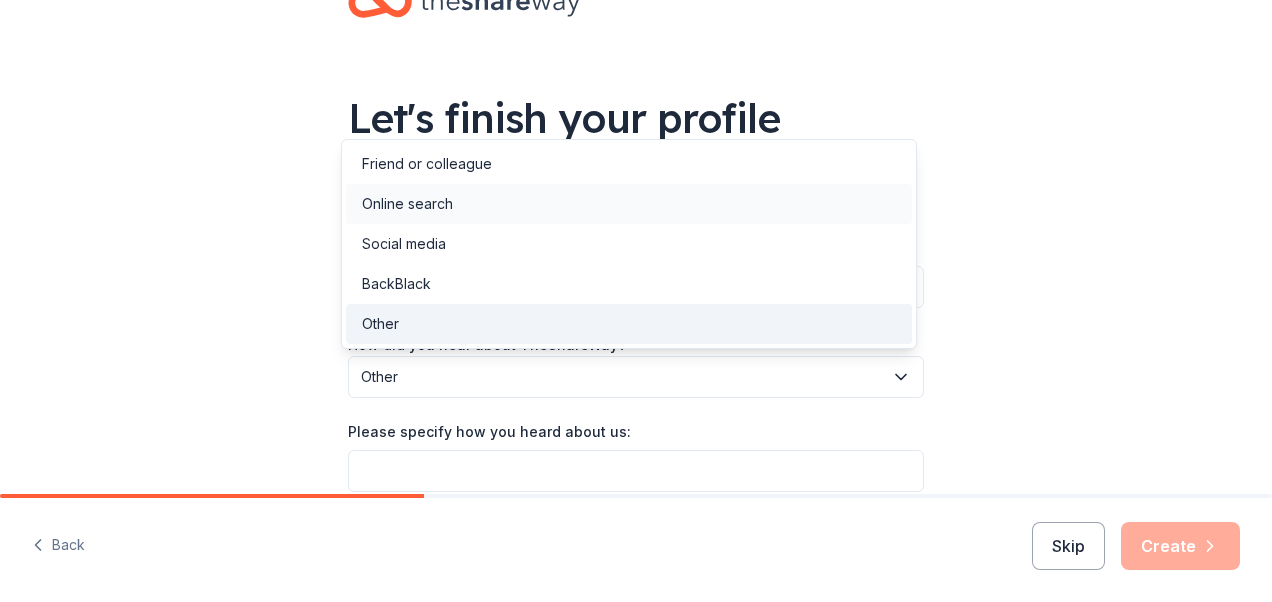 click on "Online search" at bounding box center (407, 204) 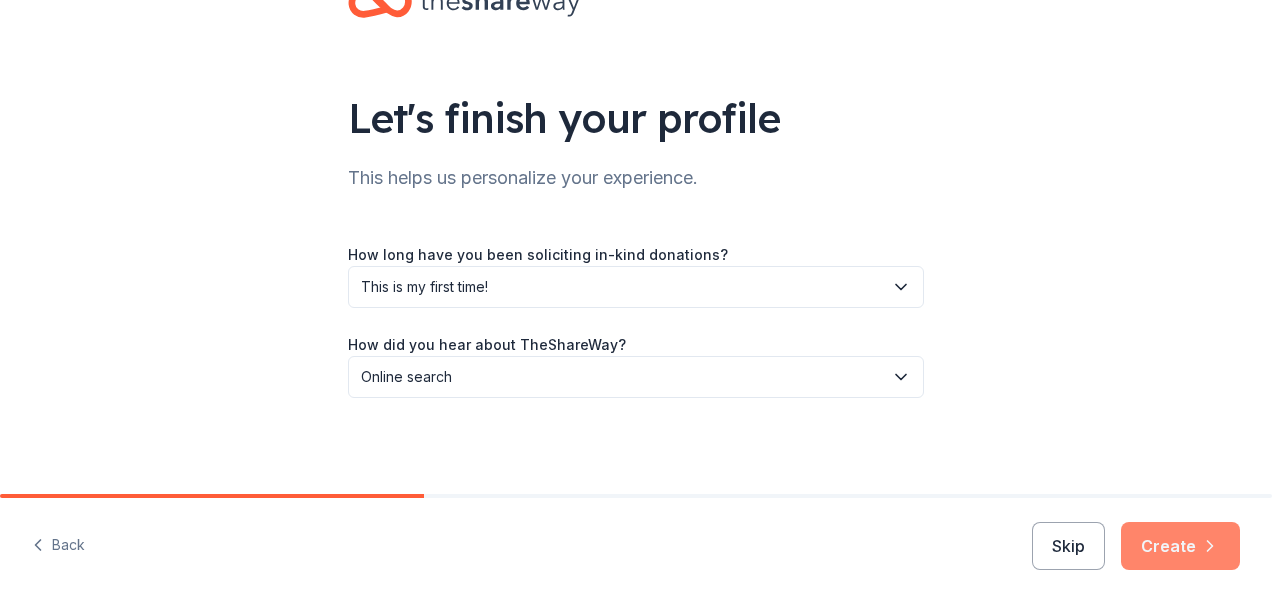 click on "Create" at bounding box center [1180, 546] 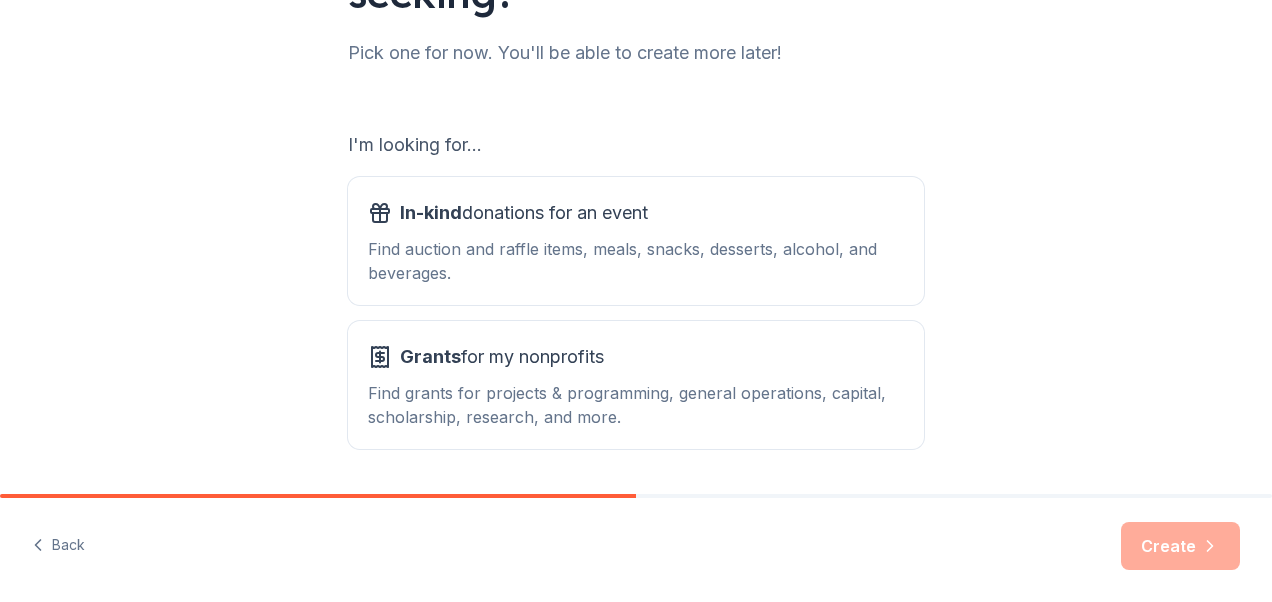 scroll, scrollTop: 300, scrollLeft: 0, axis: vertical 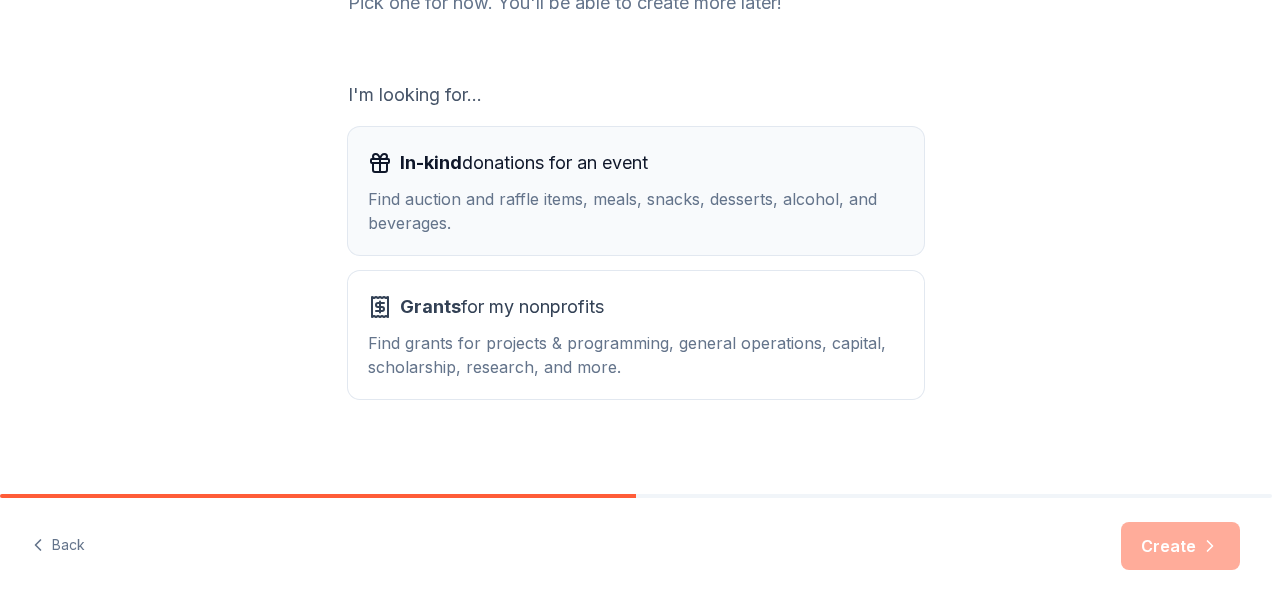 click on "In-kind" at bounding box center [431, 162] 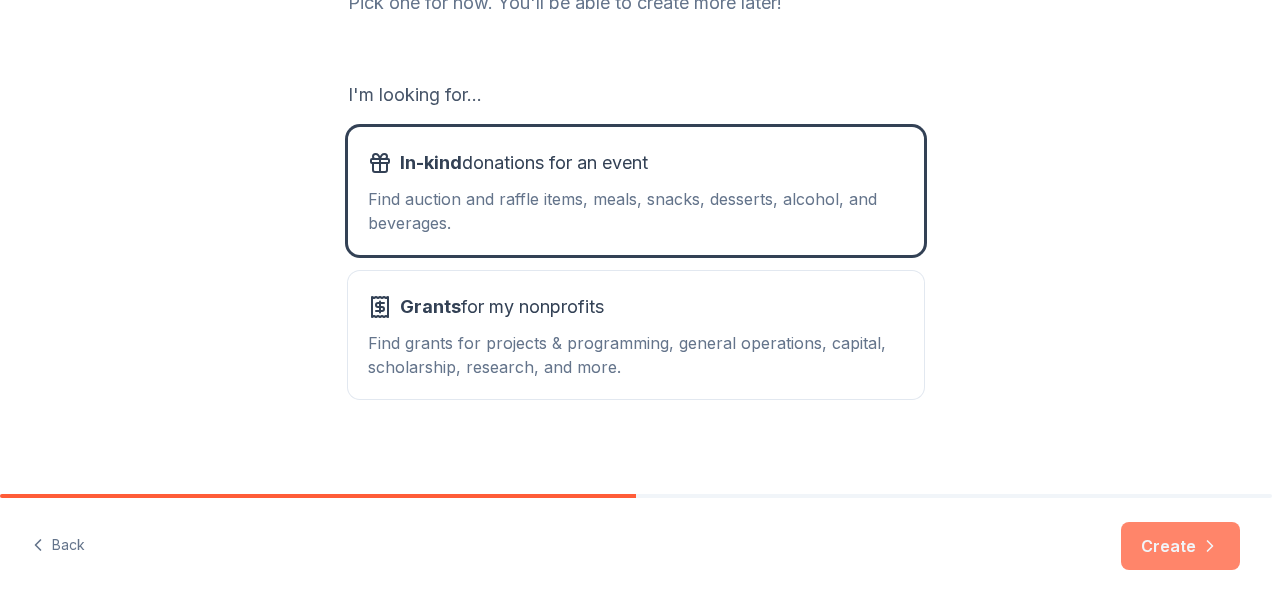 click on "Create" at bounding box center (1180, 546) 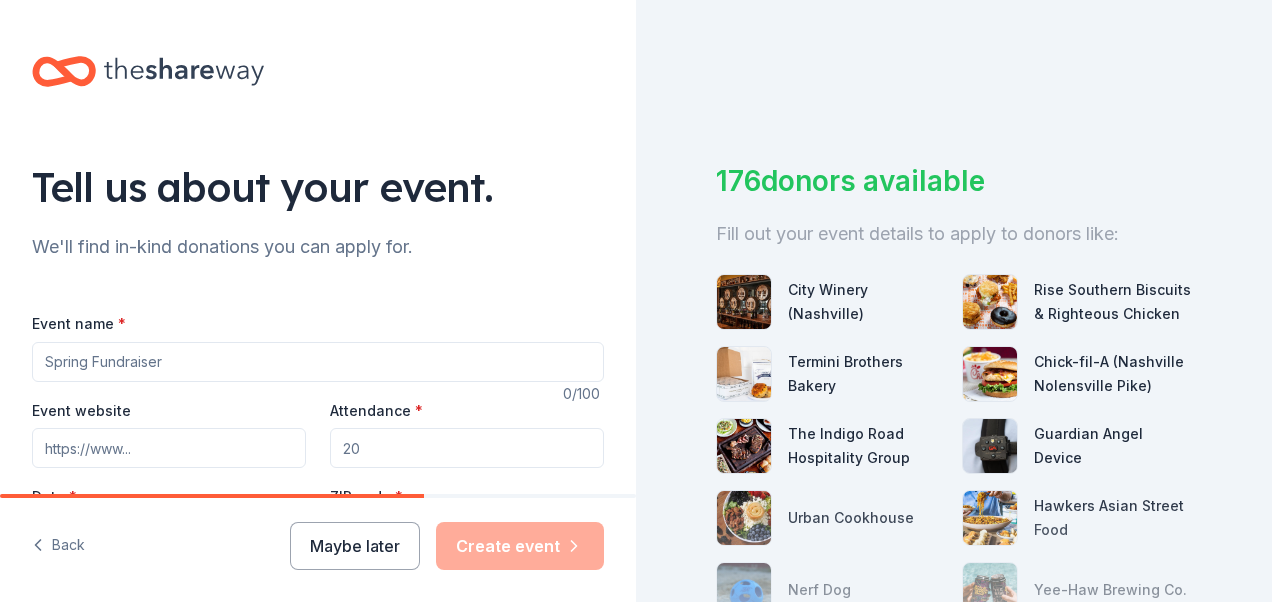 click on "Event name *" at bounding box center (318, 362) 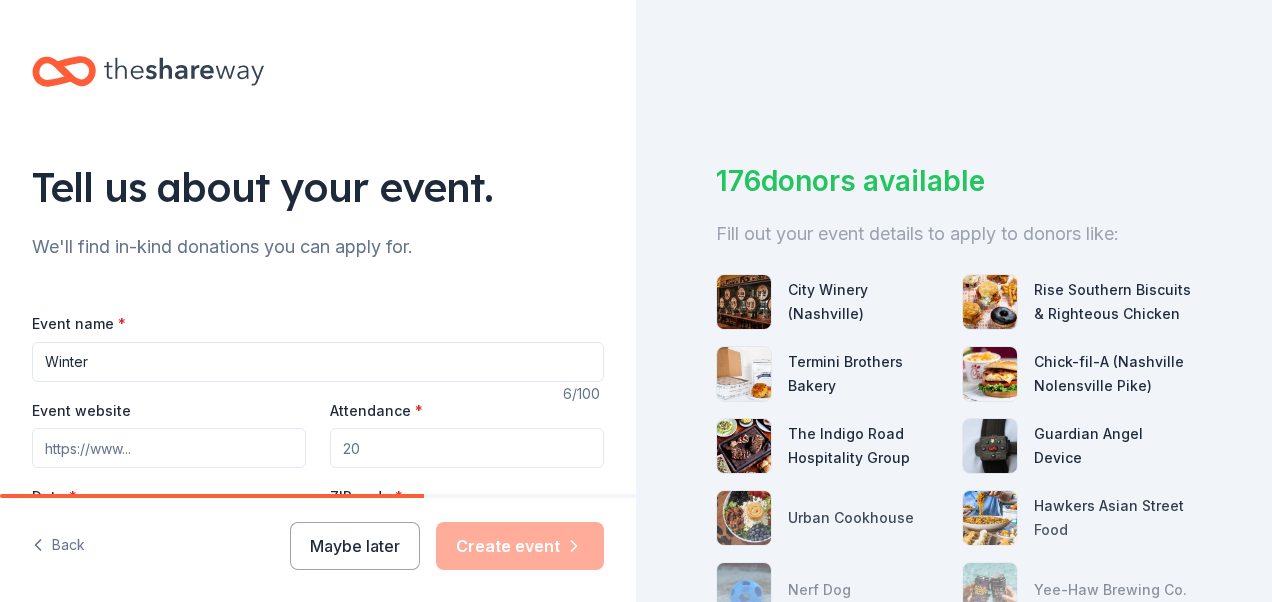 drag, startPoint x: 164, startPoint y: 367, endPoint x: 43, endPoint y: 368, distance: 121.004135 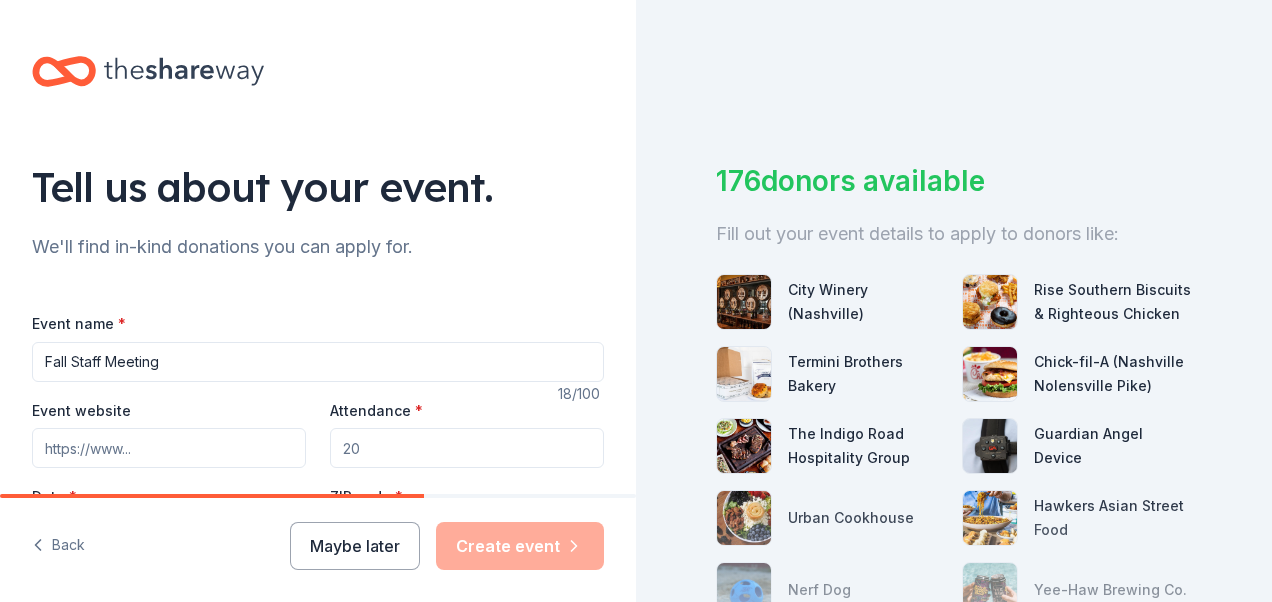 type on "Fall Staff Meeting" 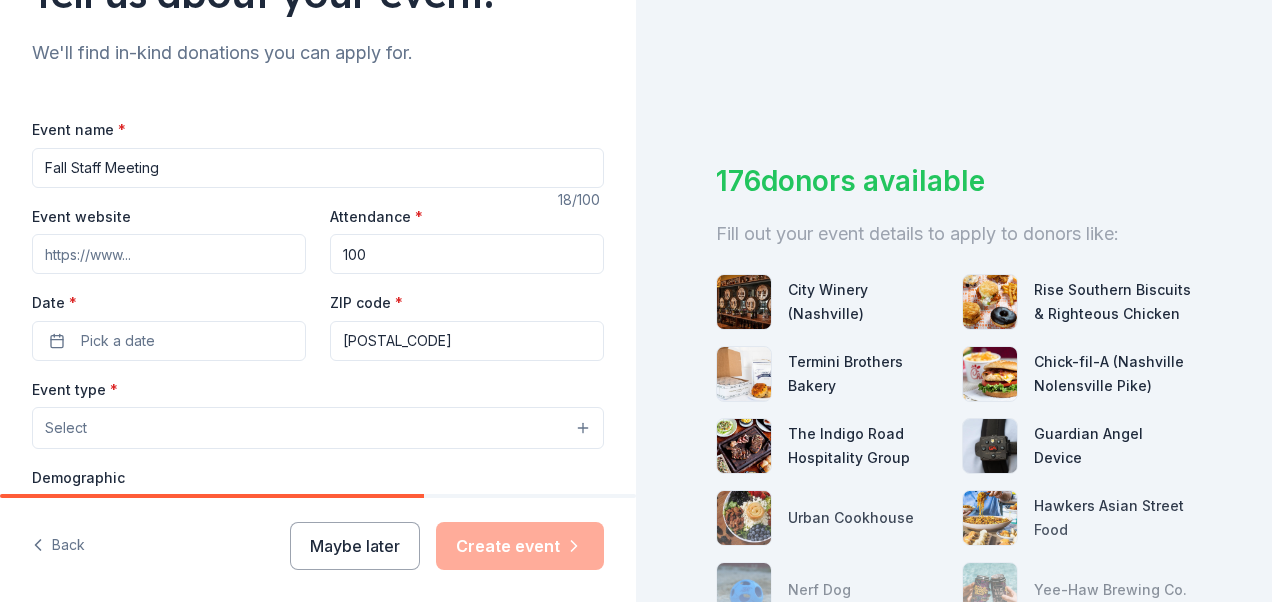 scroll, scrollTop: 400, scrollLeft: 0, axis: vertical 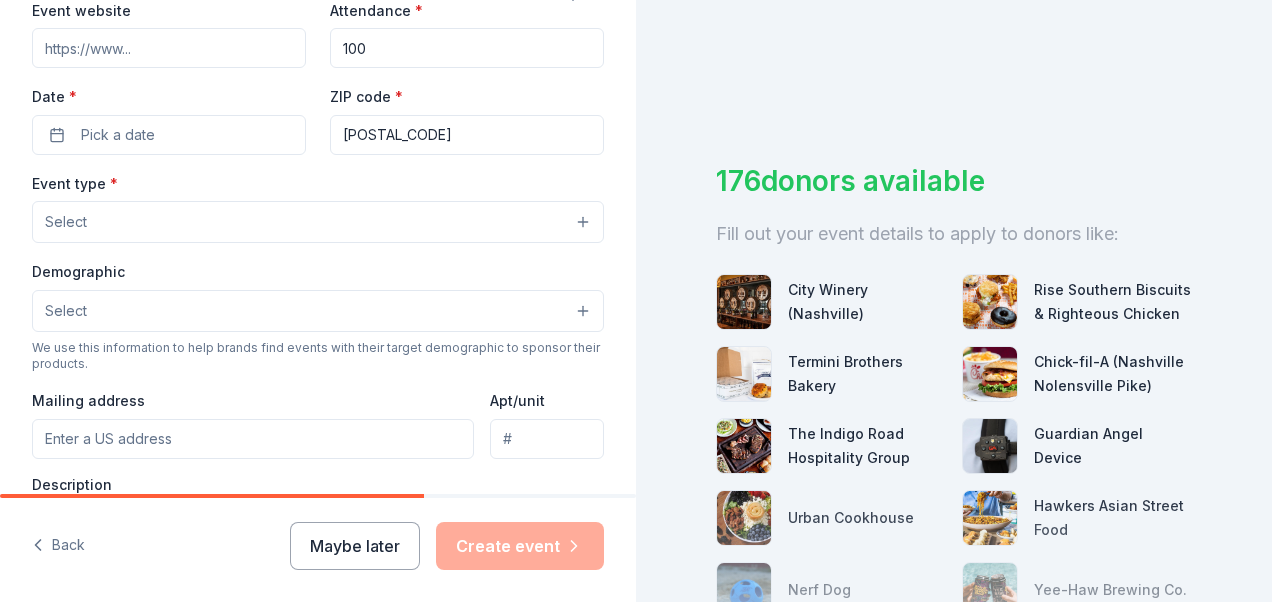 click on "100" at bounding box center (467, 48) 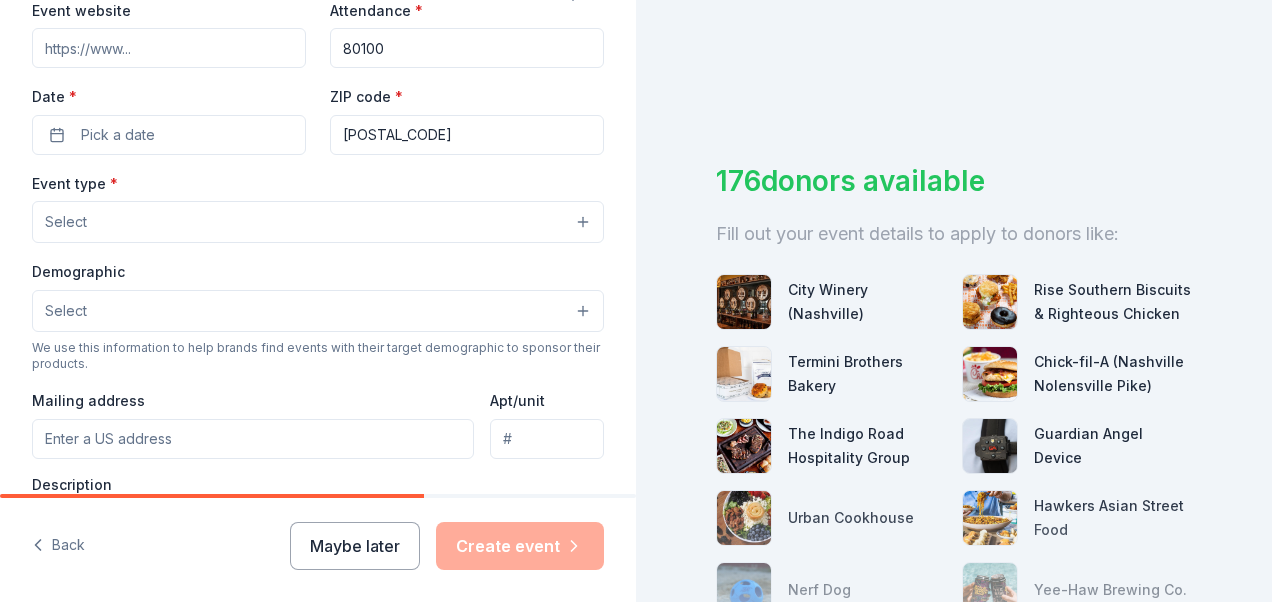 drag, startPoint x: 351, startPoint y: 50, endPoint x: 321, endPoint y: 64, distance: 33.105892 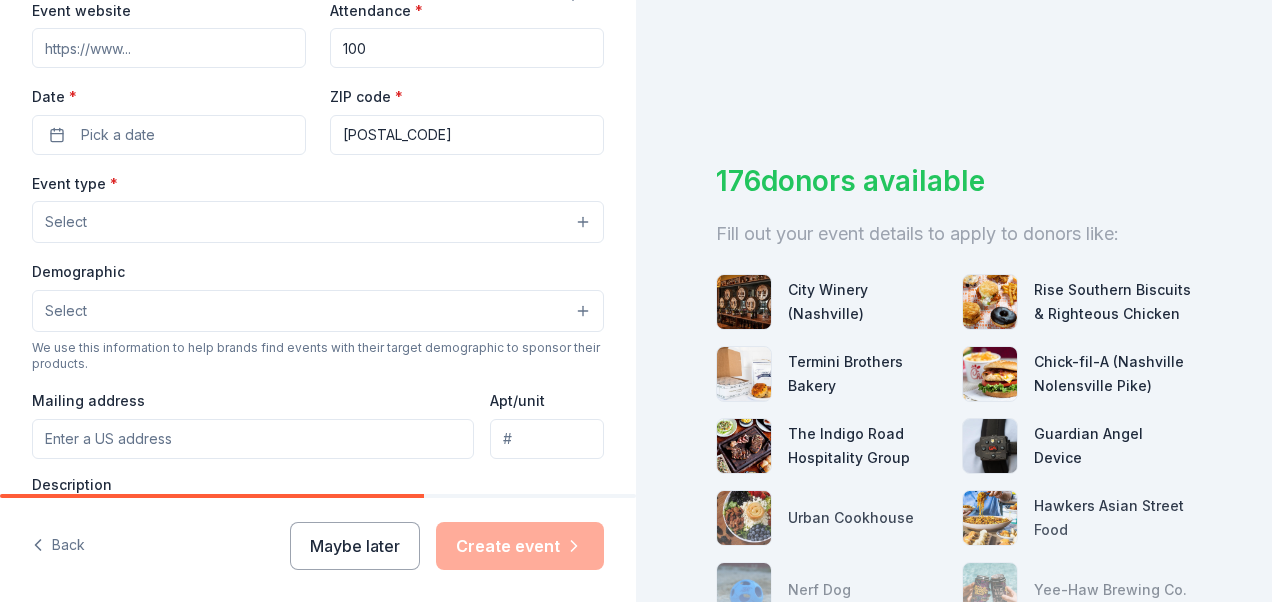 drag, startPoint x: 389, startPoint y: 57, endPoint x: 308, endPoint y: 56, distance: 81.00617 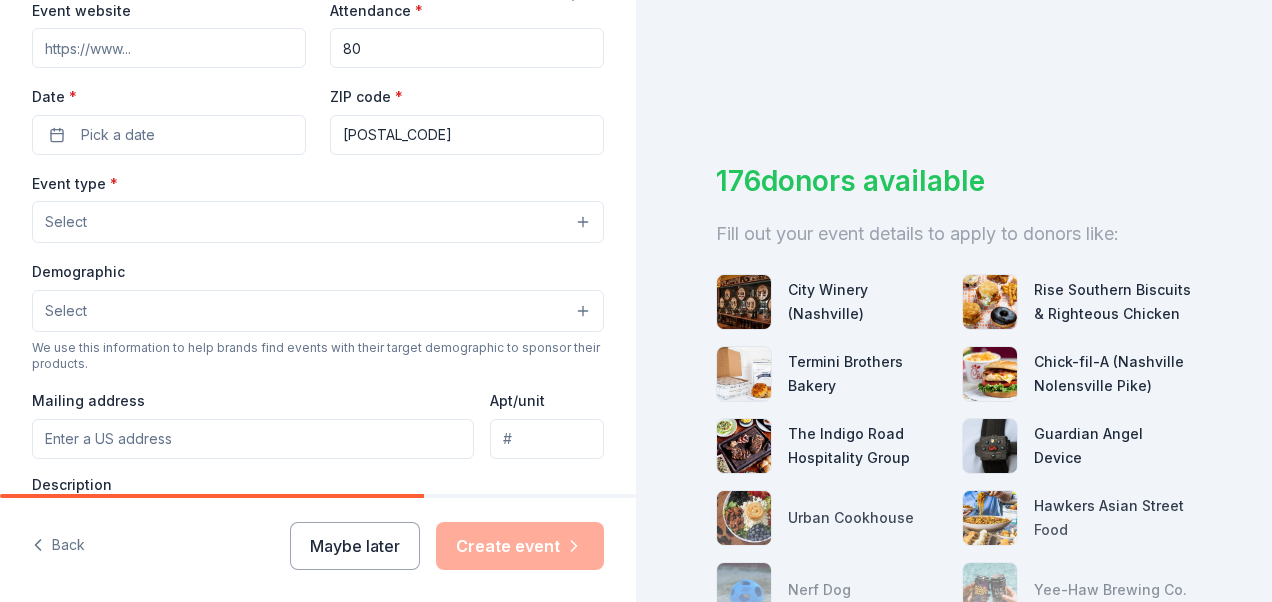 drag, startPoint x: 348, startPoint y: 41, endPoint x: 330, endPoint y: 46, distance: 18.681541 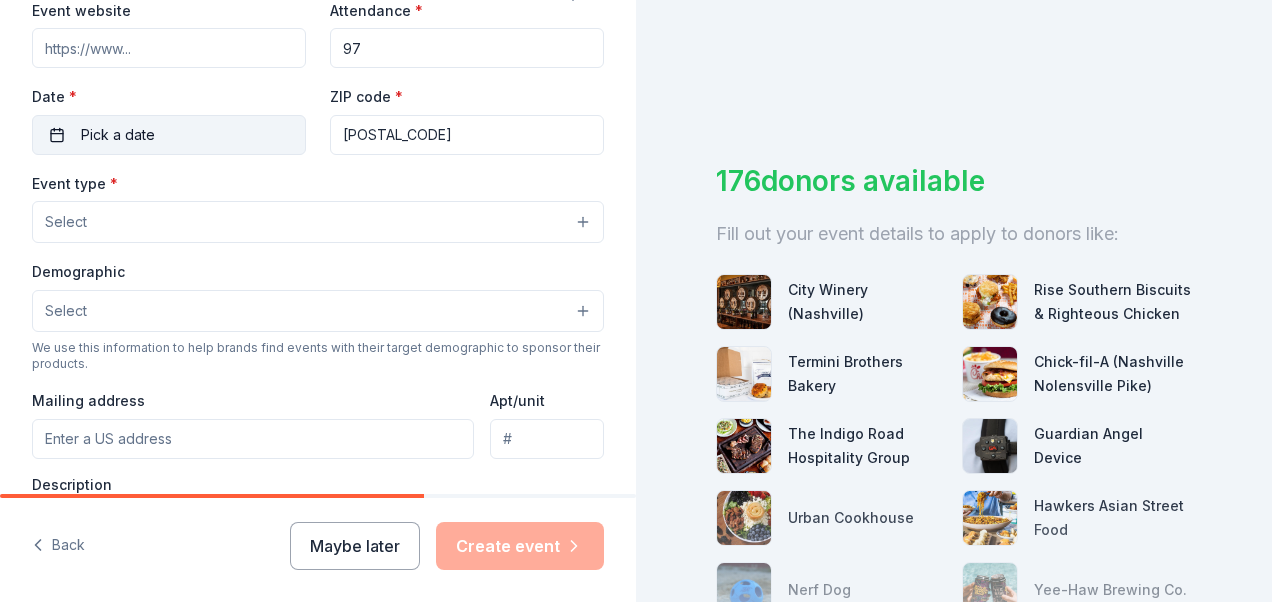 type on "97" 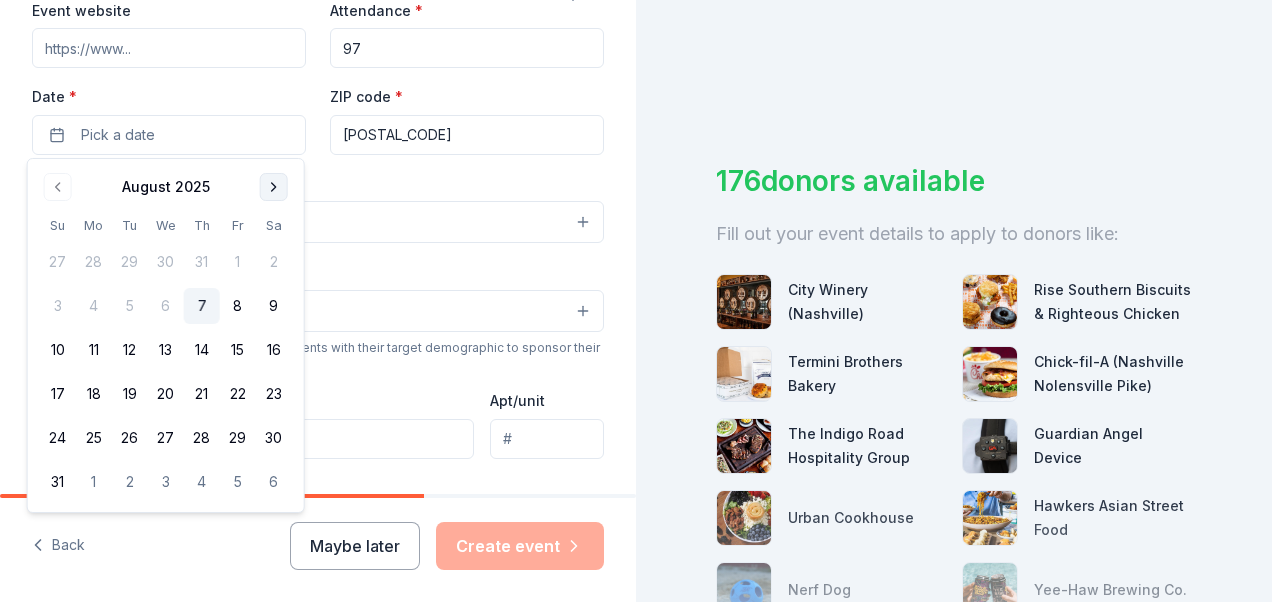 click at bounding box center [274, 187] 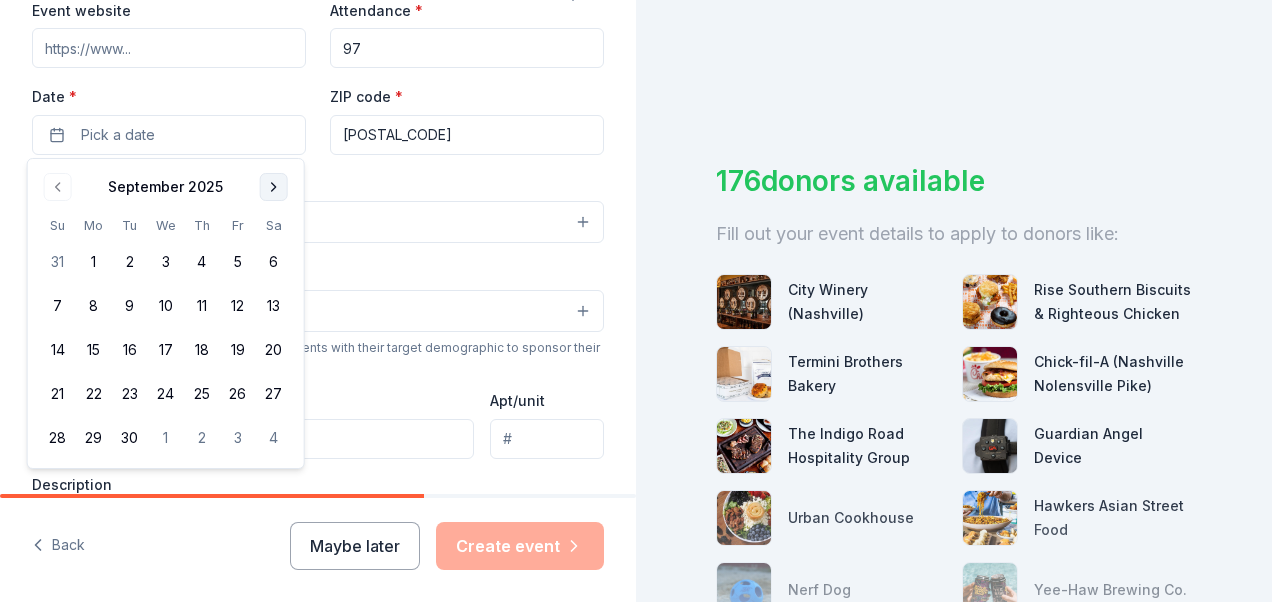 click at bounding box center [274, 187] 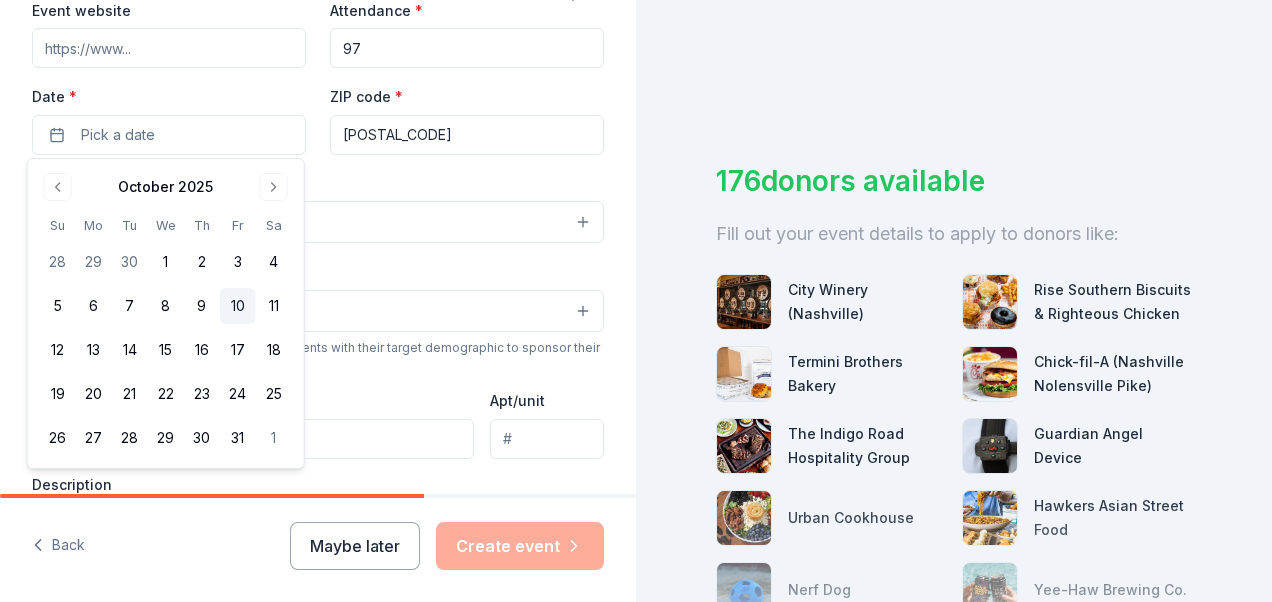 click on "10" at bounding box center [238, 306] 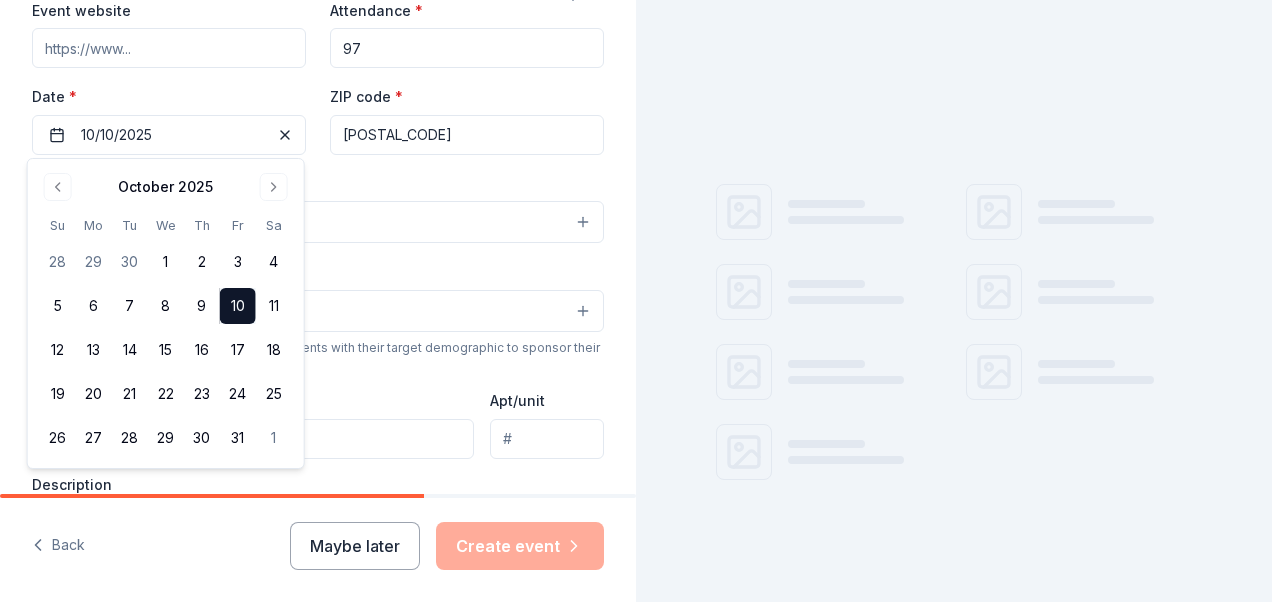 click on "Event type * Select" at bounding box center (318, 207) 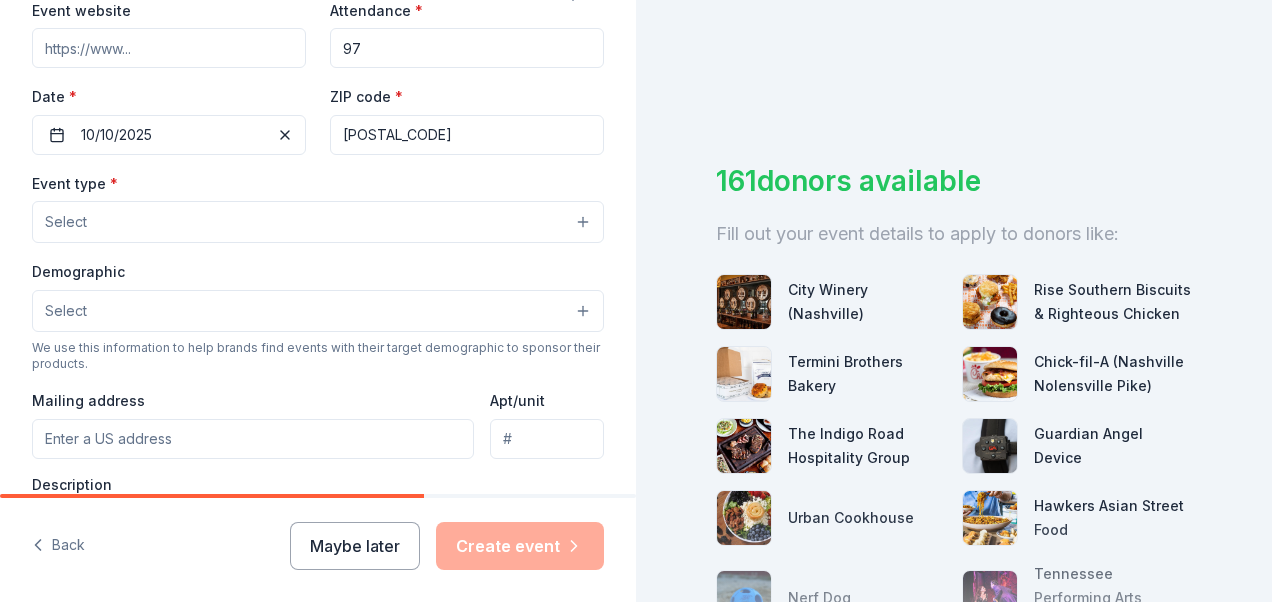 click on "Select" at bounding box center [318, 222] 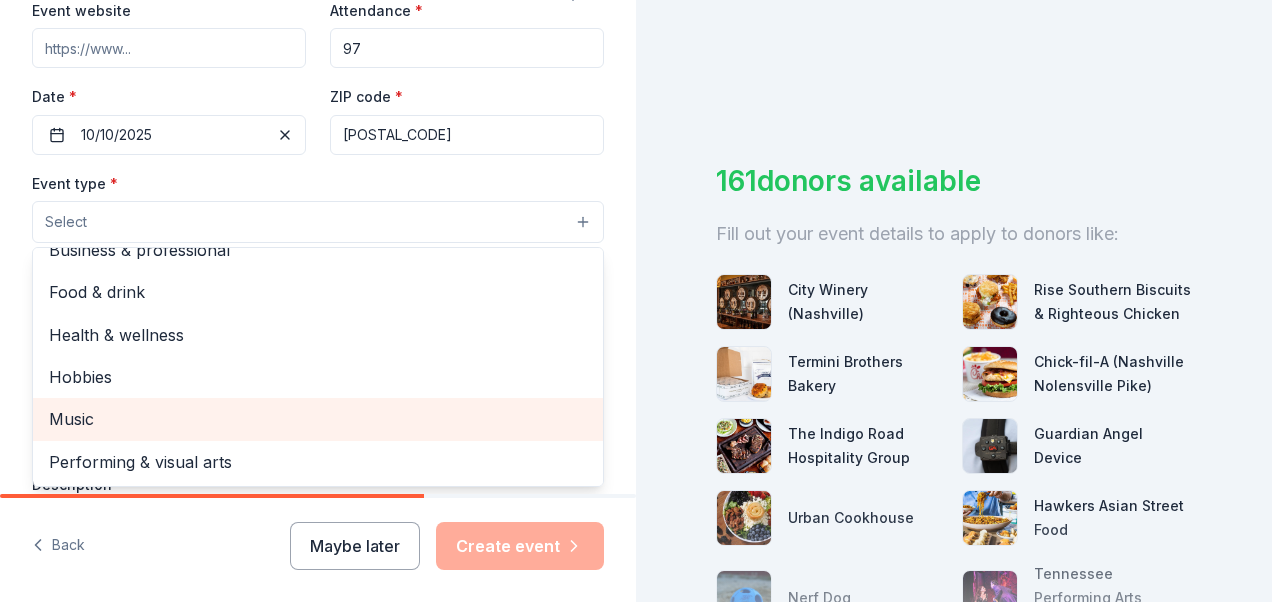 scroll, scrollTop: 0, scrollLeft: 0, axis: both 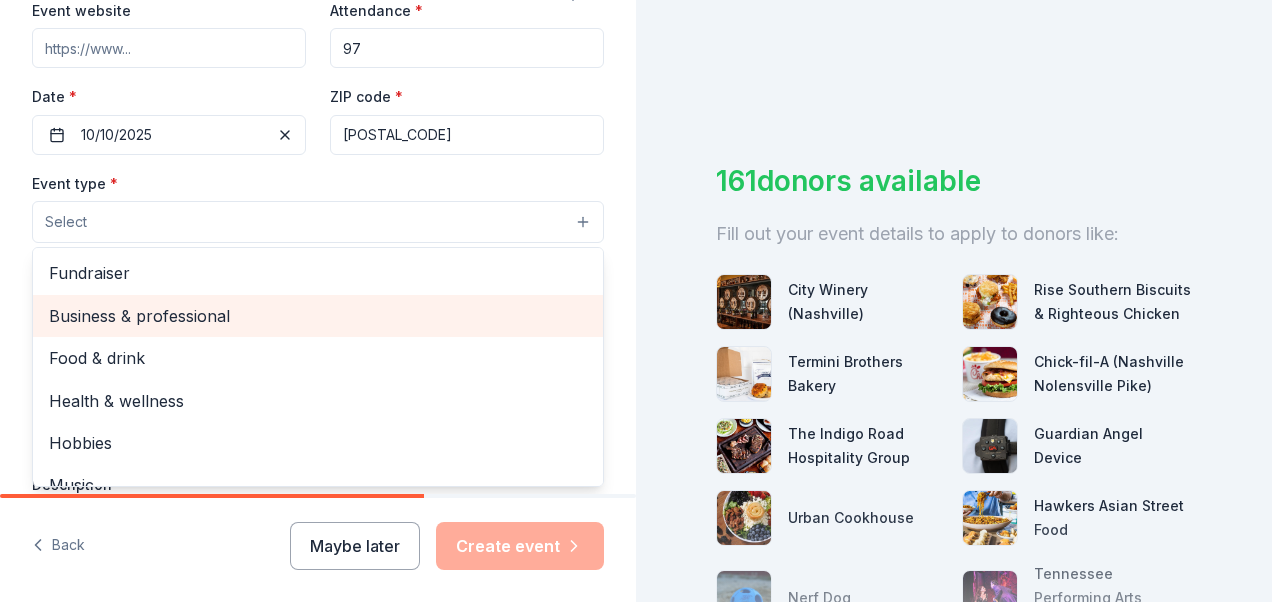 click on "Business & professional" at bounding box center (318, 316) 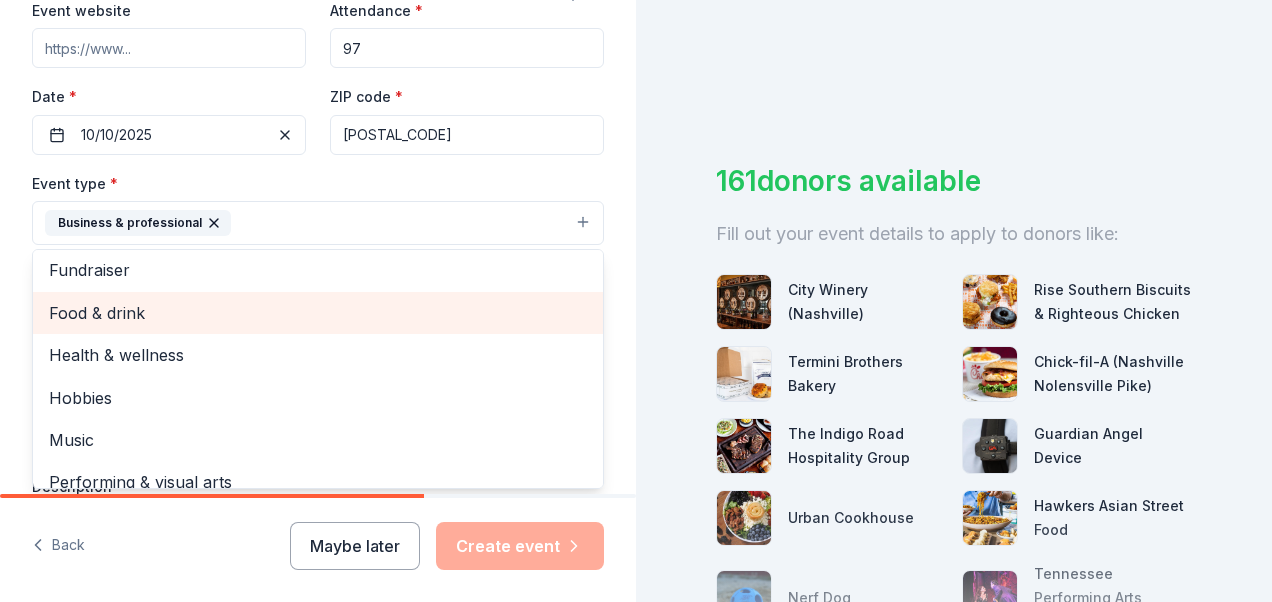scroll, scrollTop: 0, scrollLeft: 0, axis: both 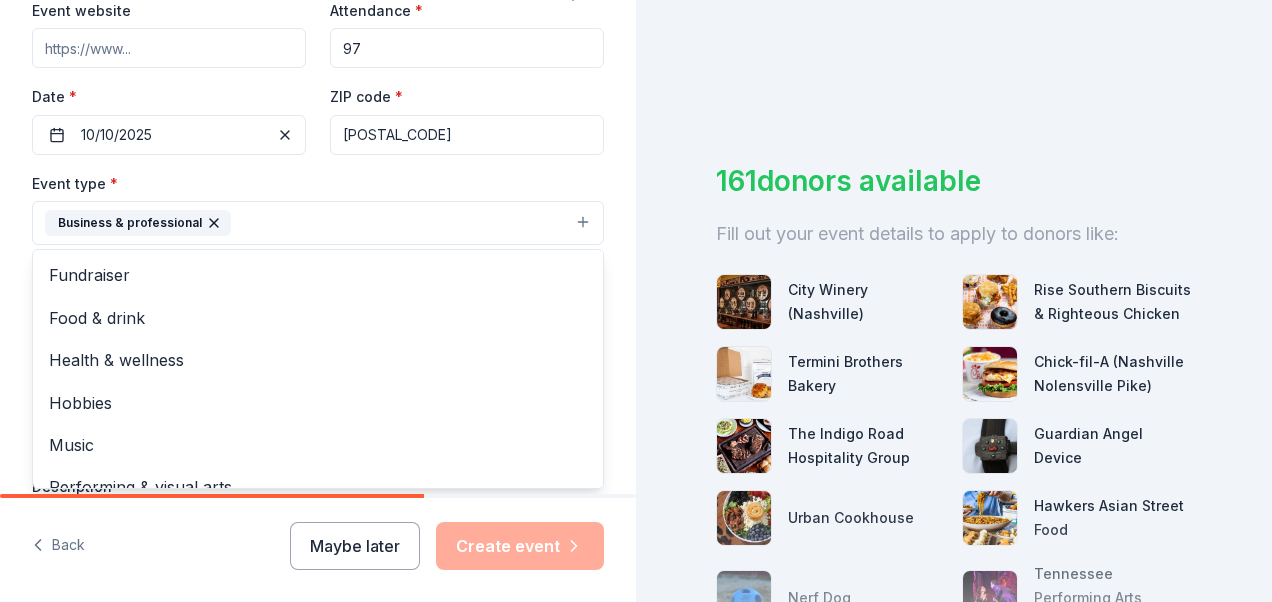 click on "Tell us about your event. We'll find in-kind donations you can apply for. Event name * Fall Staff Meeting 18 /100 Event website Attendance * 97 Date * 10/10/2025 ZIP code * 37204 Event type * Business & professional Fundraiser Food & drink Health & wellness Hobbies Music Performing & visual arts Demographic Select We use this information to help brands find events with their target demographic to sponsor their products. Mailing address Apt/unit Description What are you looking for? * Auction & raffle Meals Snacks Desserts Alcohol Beverages Send me reminders Email me reminders of donor application deadlines Recurring event" at bounding box center (318, 266) 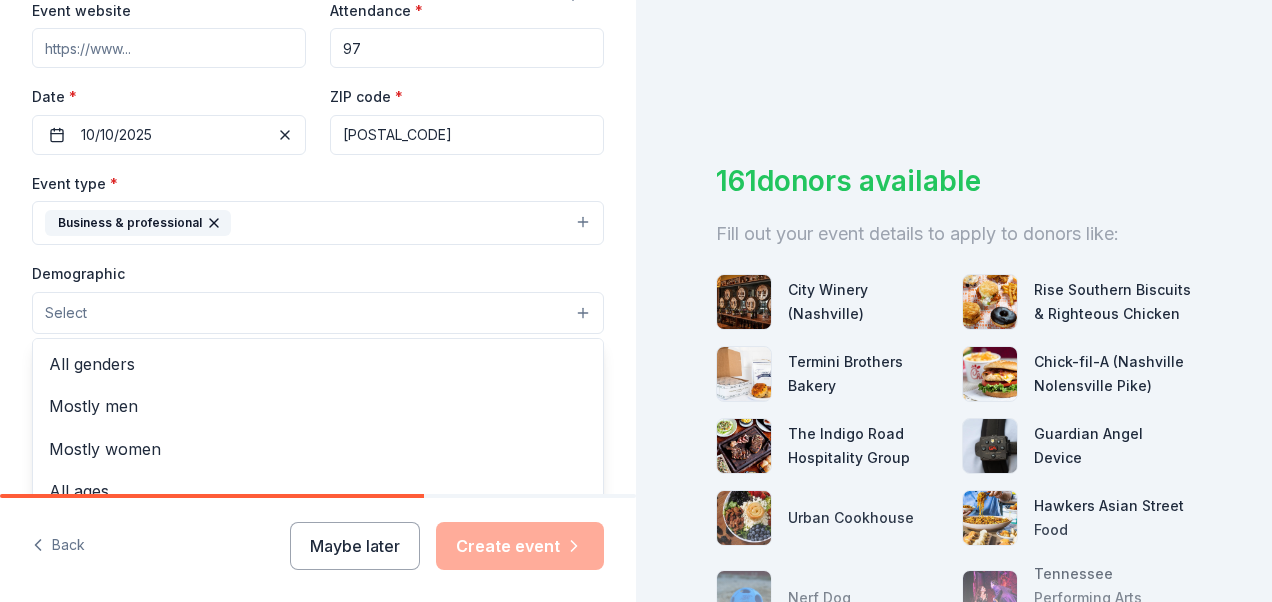 click on "Select" at bounding box center [318, 313] 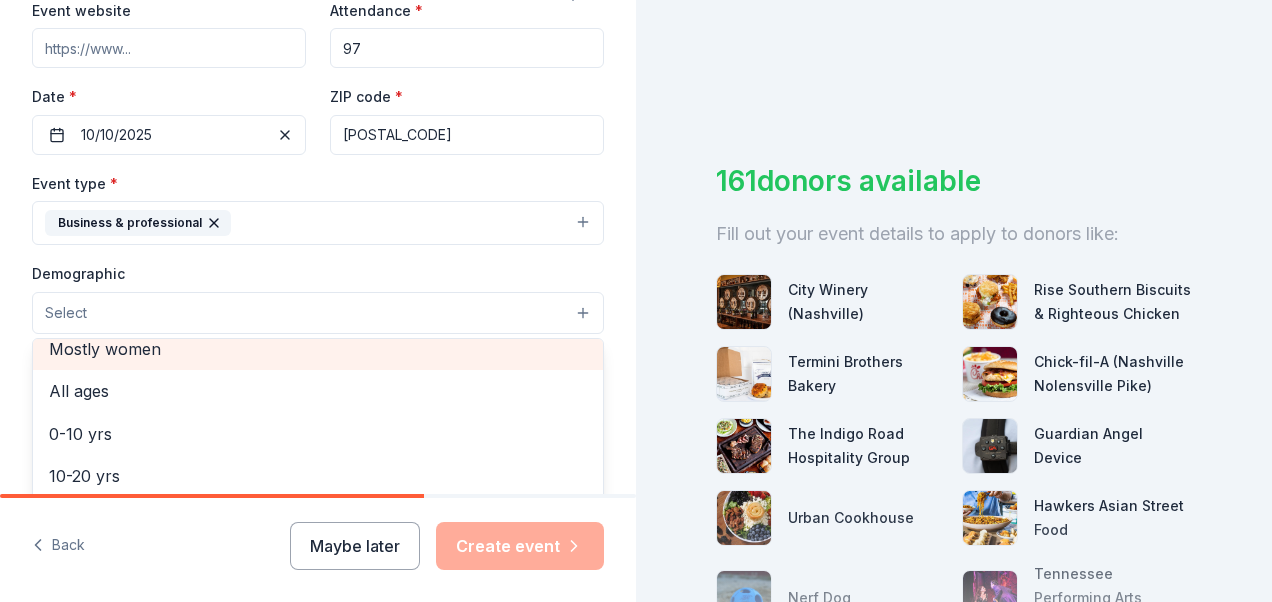 click on "Mostly women" at bounding box center (318, 349) 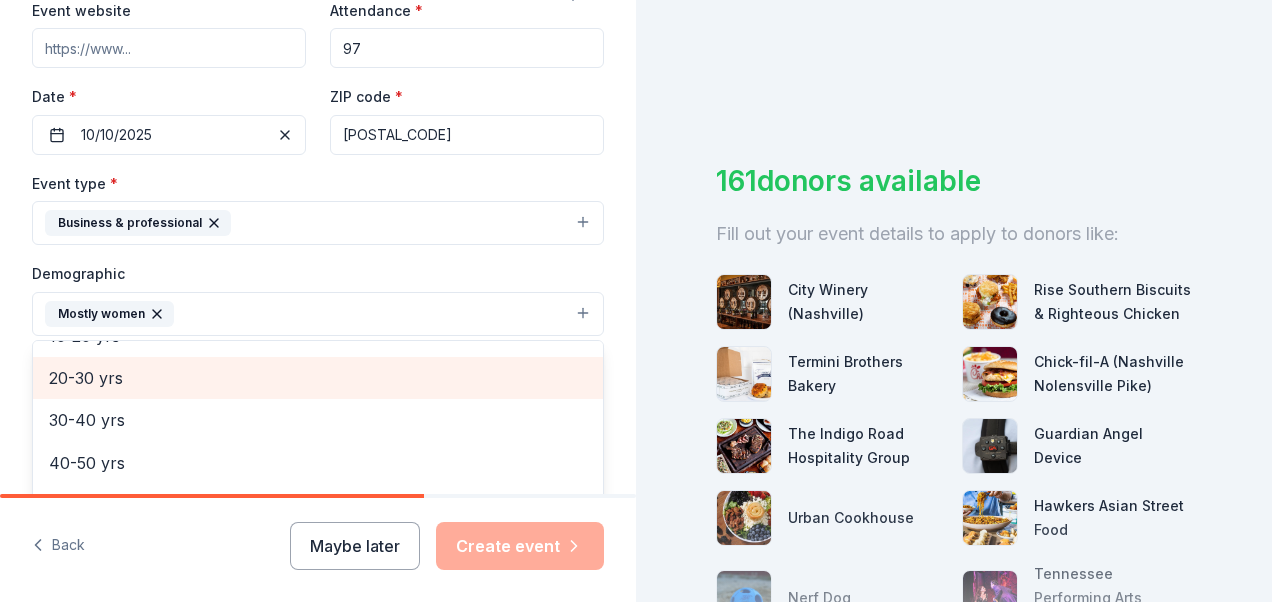 scroll, scrollTop: 100, scrollLeft: 0, axis: vertical 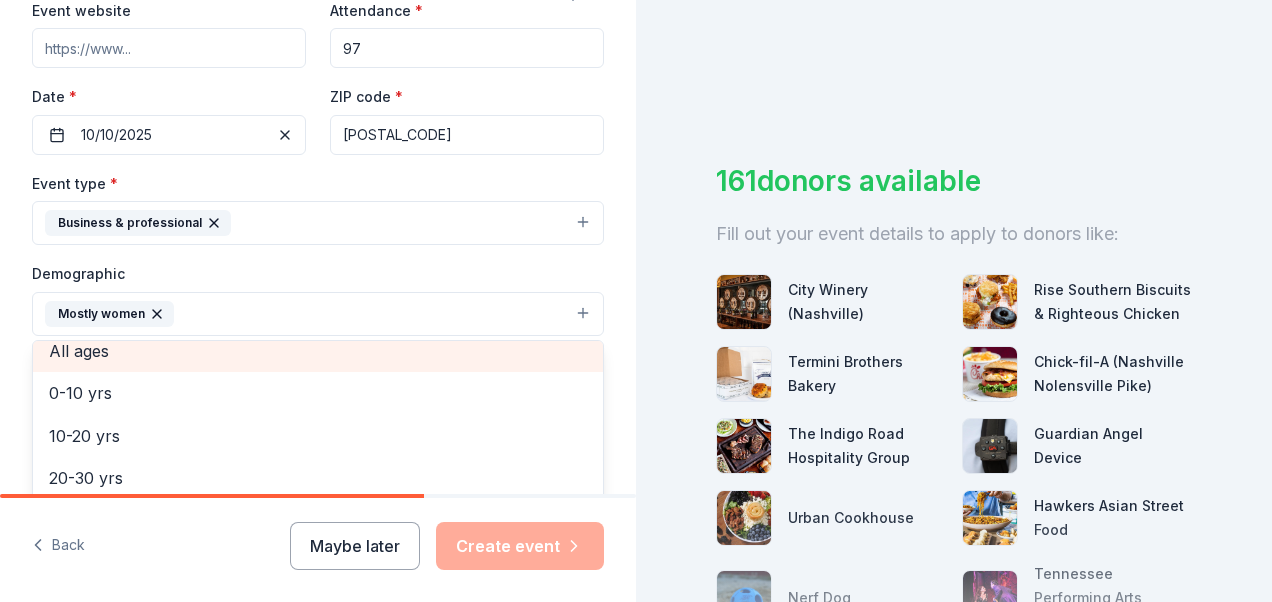 click on "All ages" at bounding box center (318, 351) 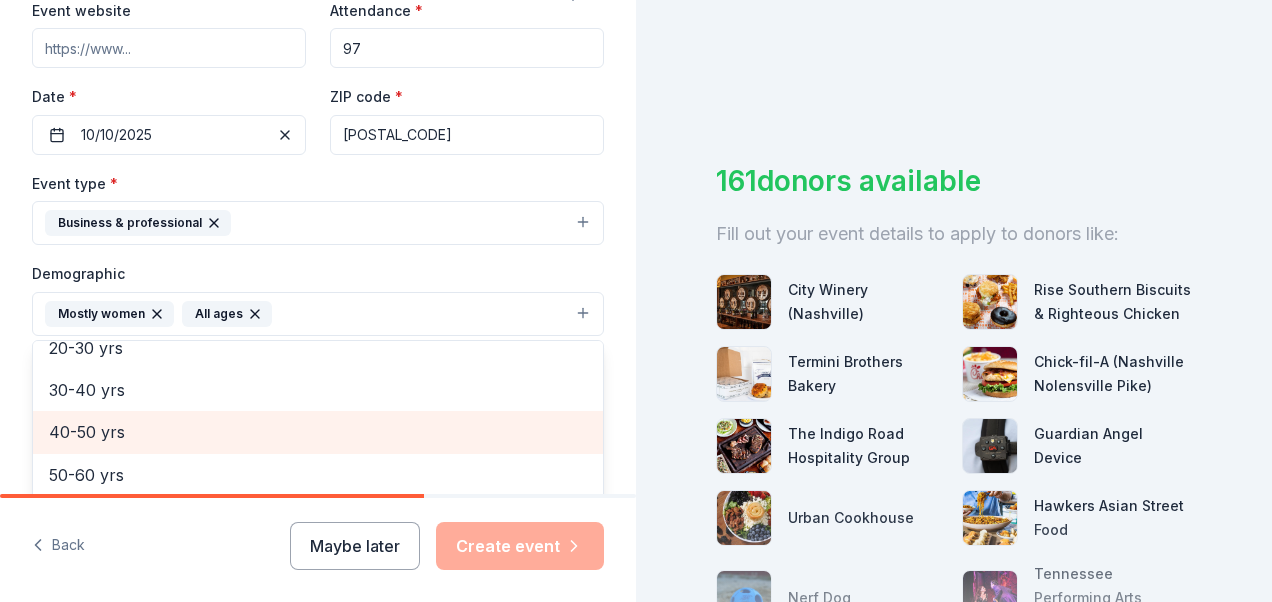 scroll, scrollTop: 236, scrollLeft: 0, axis: vertical 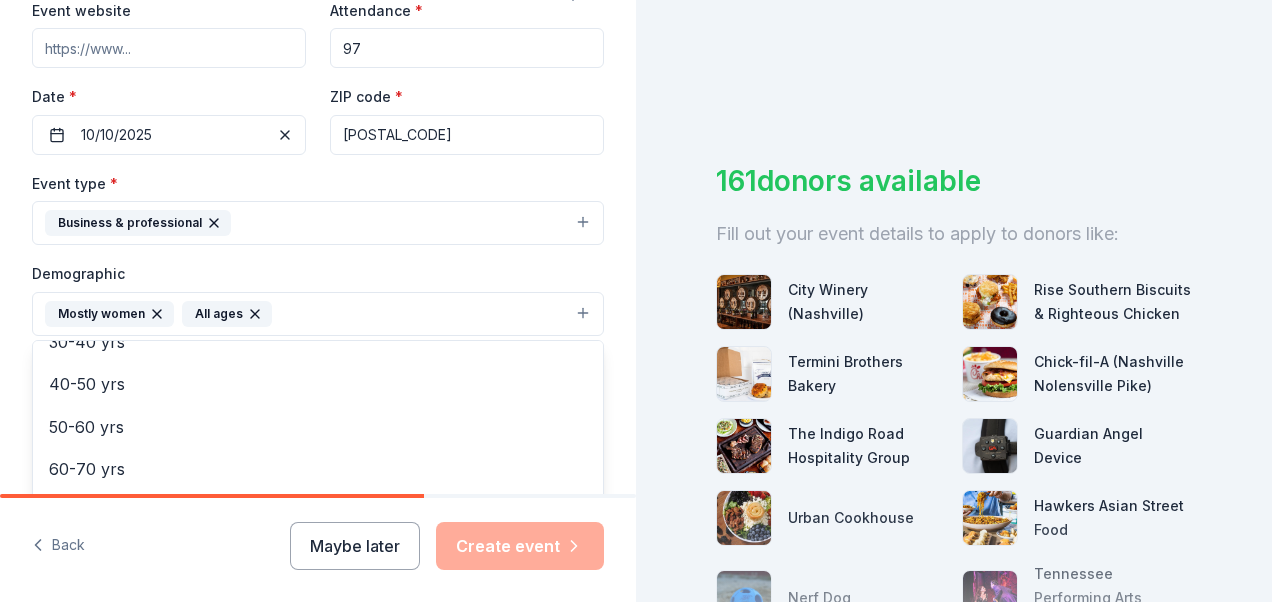 click 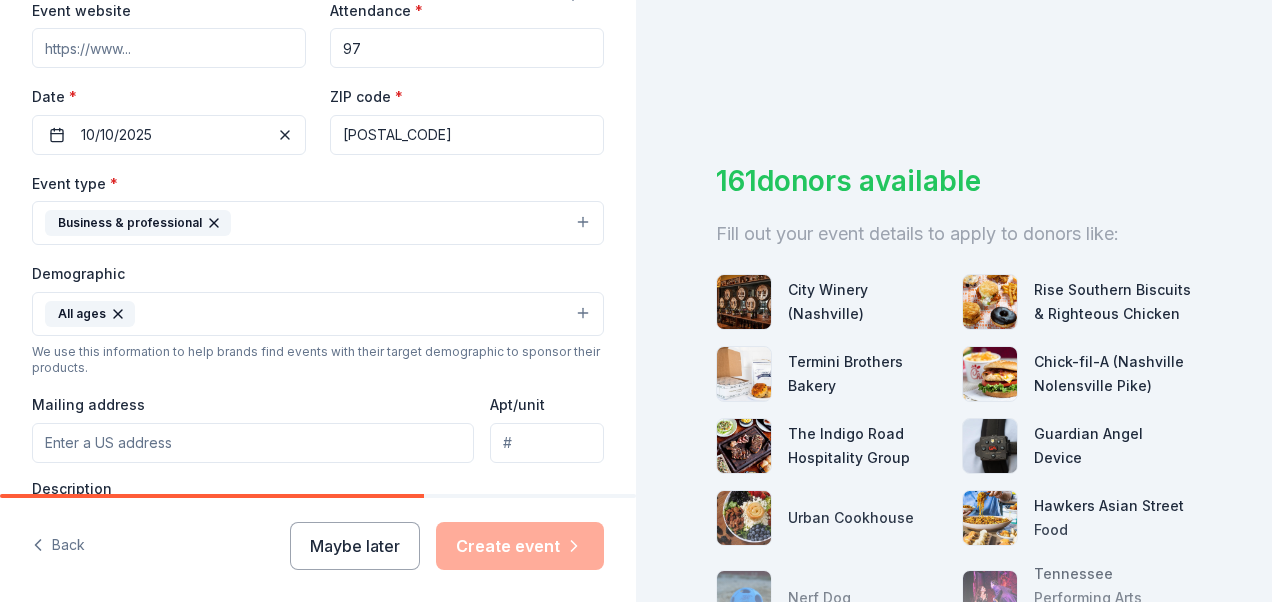click on "All ages" at bounding box center (318, 314) 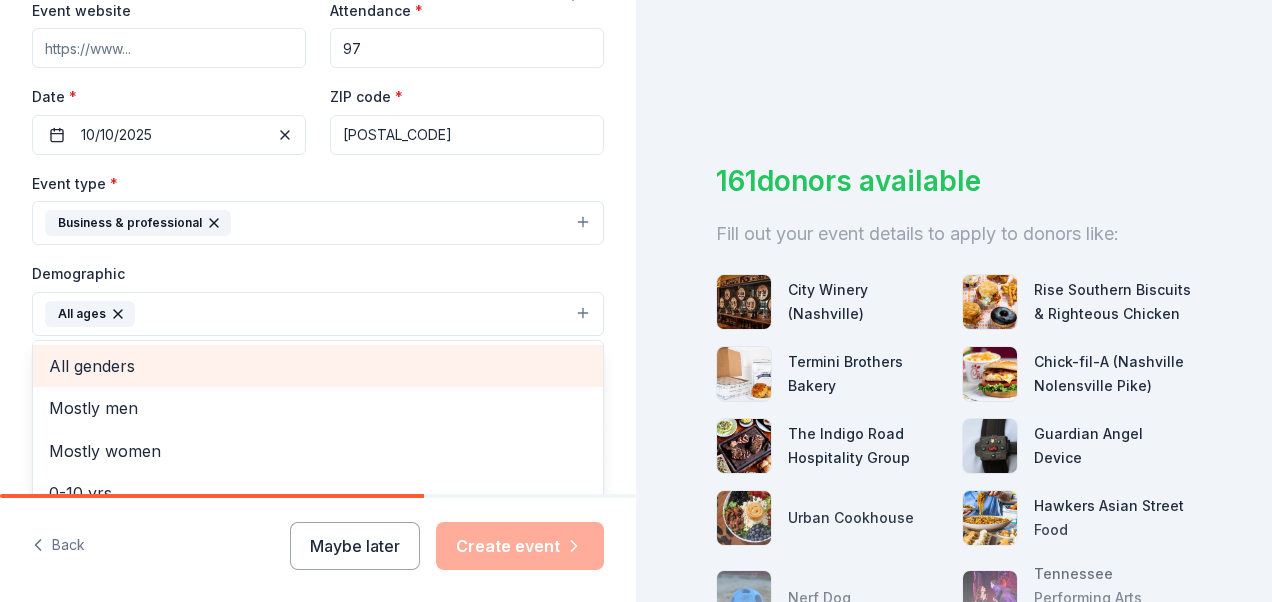 click on "All genders" at bounding box center (318, 366) 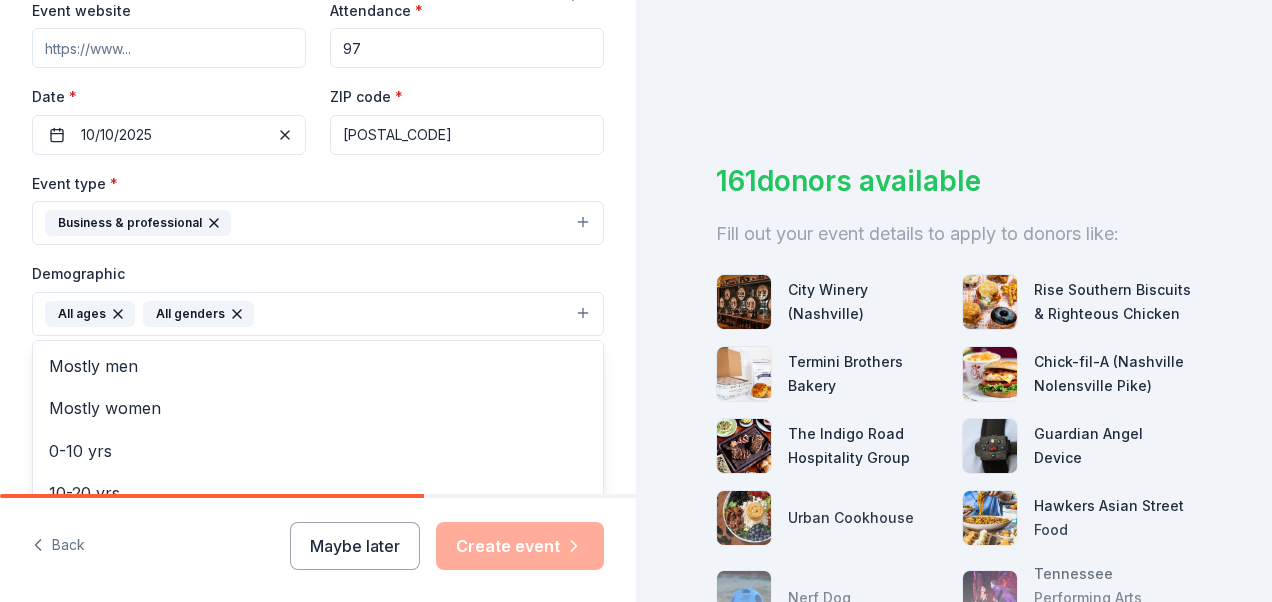 click on "Tell us about your event. We'll find in-kind donations you can apply for. Event name * Fall Staff Meeting 18 /100 Event website Attendance * 97 Date * 10/10/2025 ZIP code * 37204 Event type * Business & professional Demographic All ages All genders Mostly men Mostly women 0-10 yrs 10-20 yrs 20-30 yrs 30-40 yrs 40-50 yrs 50-60 yrs 60-70 yrs 70-80 yrs 80+ yrs We use this information to help brands find events with their target demographic to sponsor their products. Mailing address Apt/unit Description What are you looking for? * Auction & raffle Meals Snacks Desserts Alcohol Beverages Send me reminders Email me reminders of donor application deadlines Recurring event" at bounding box center (318, 267) 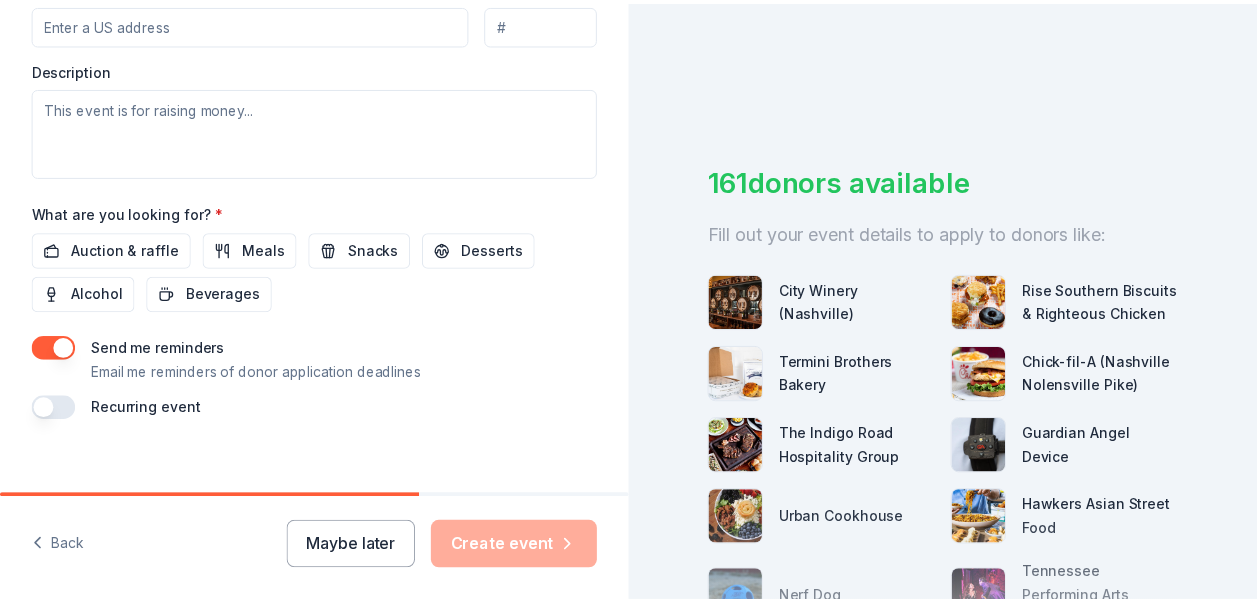 scroll, scrollTop: 835, scrollLeft: 0, axis: vertical 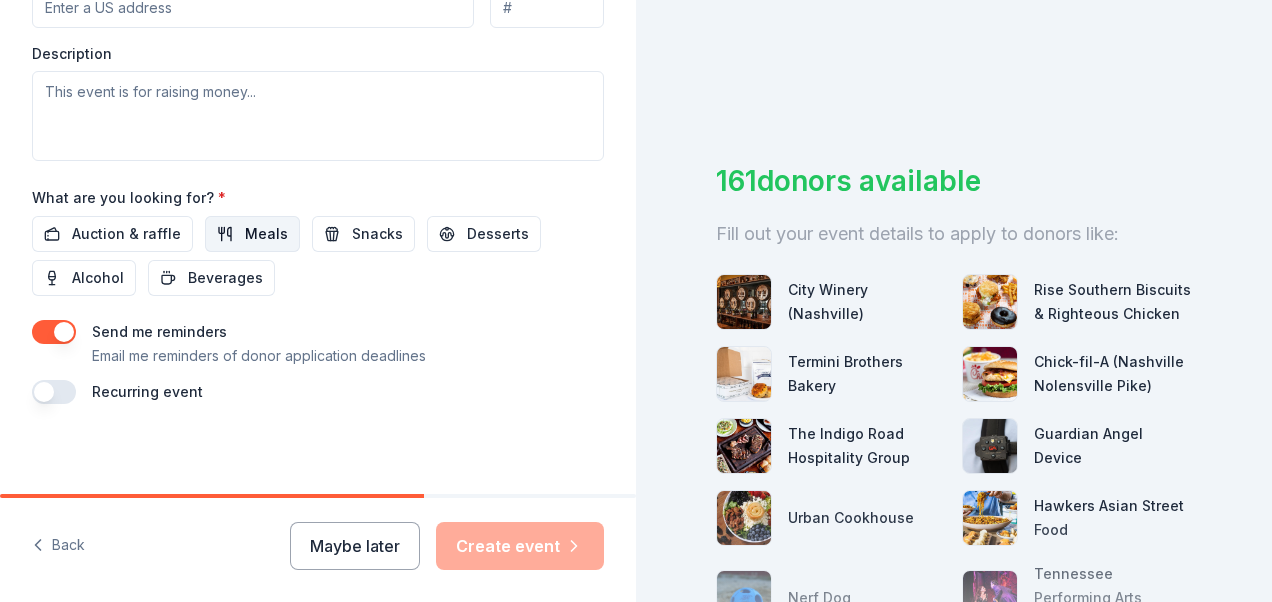 click on "Meals" at bounding box center (252, 234) 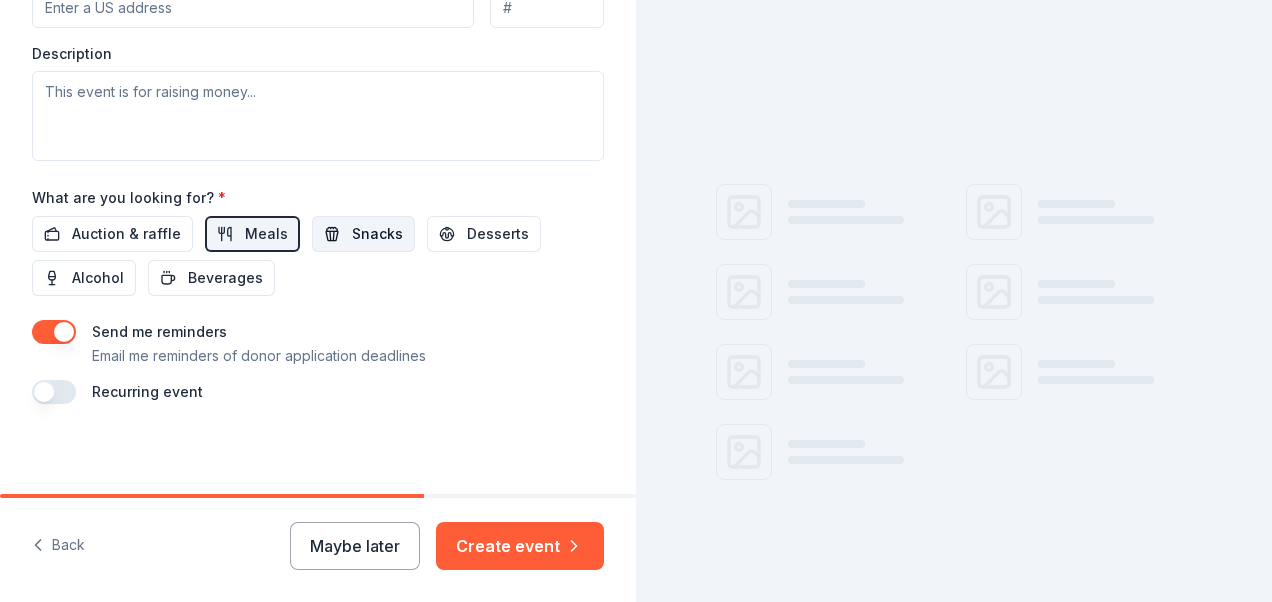 click on "Snacks" at bounding box center [377, 234] 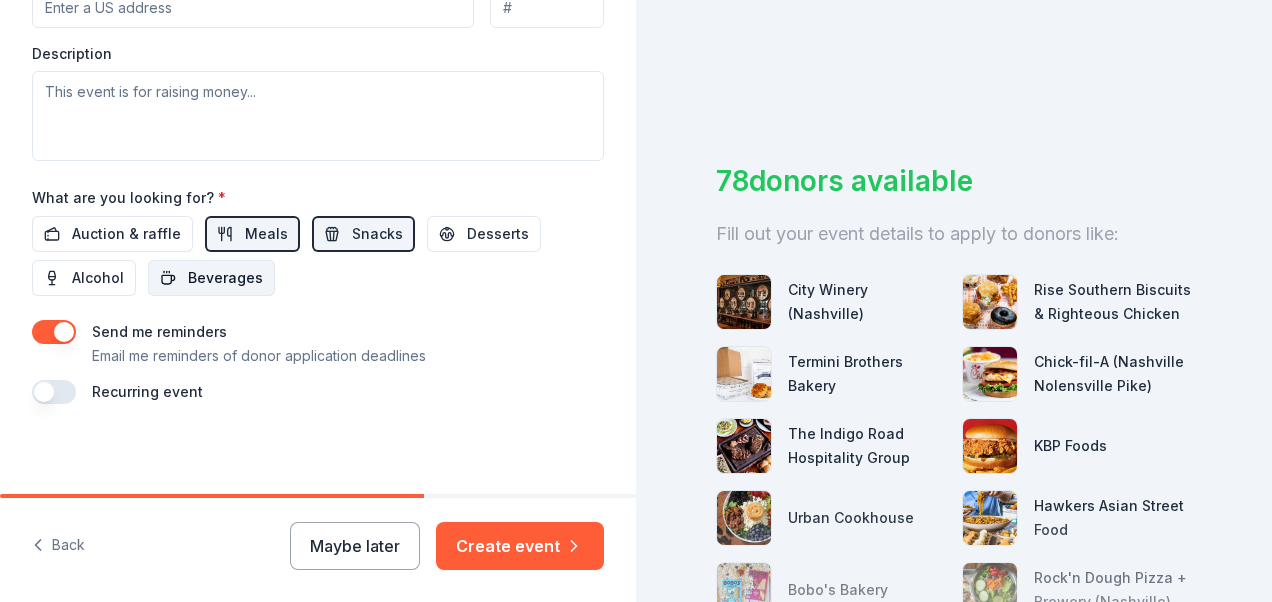 click on "Beverages" at bounding box center (225, 278) 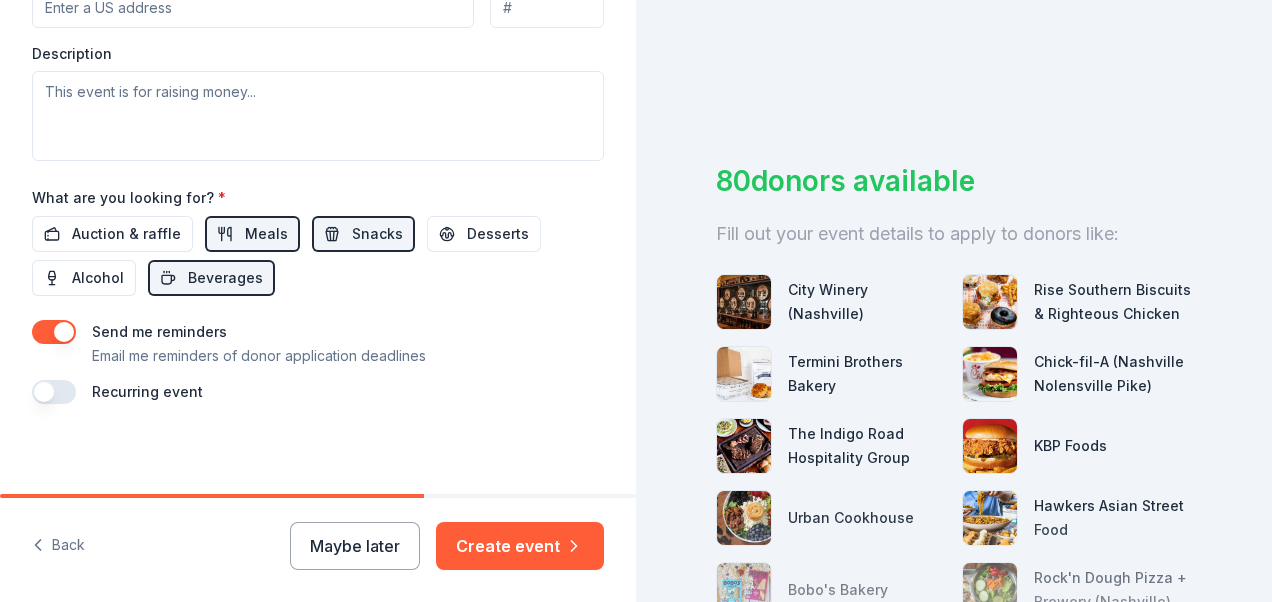 click at bounding box center [54, 332] 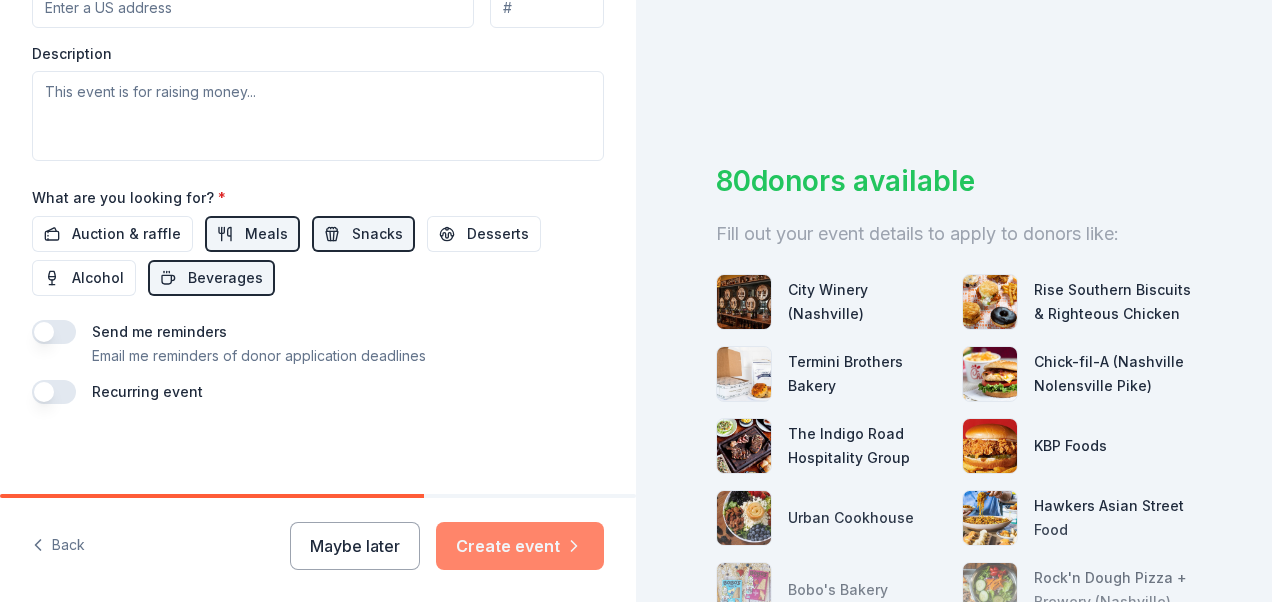 click on "Create event" at bounding box center (520, 546) 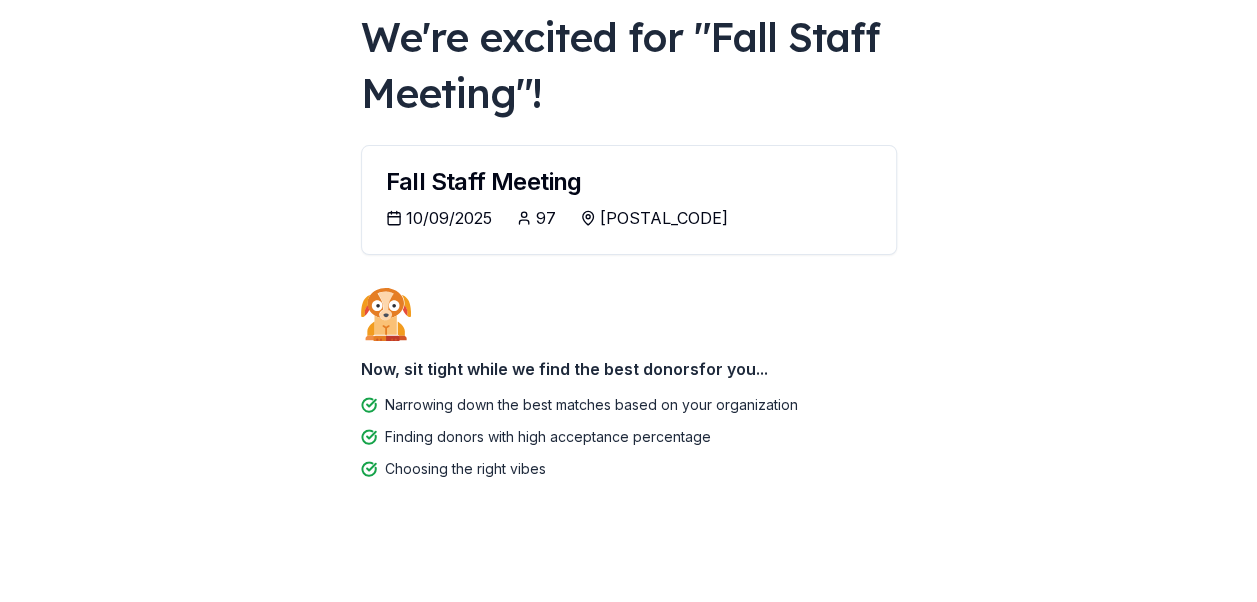 scroll, scrollTop: 128, scrollLeft: 0, axis: vertical 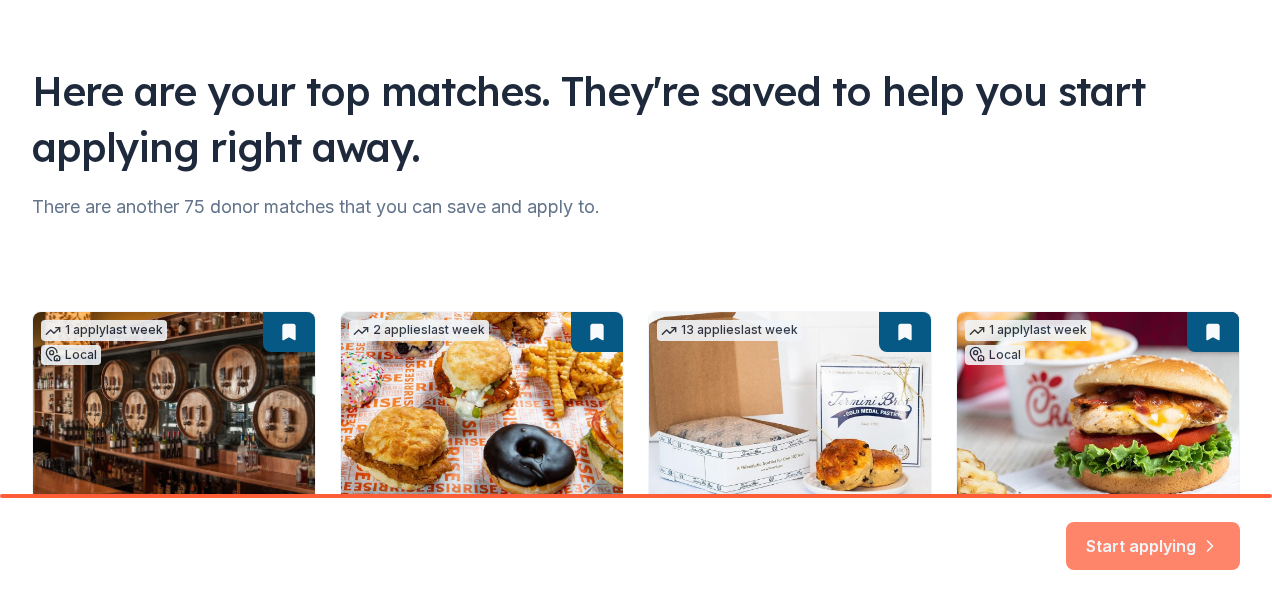 click on "Start applying" at bounding box center (1153, 534) 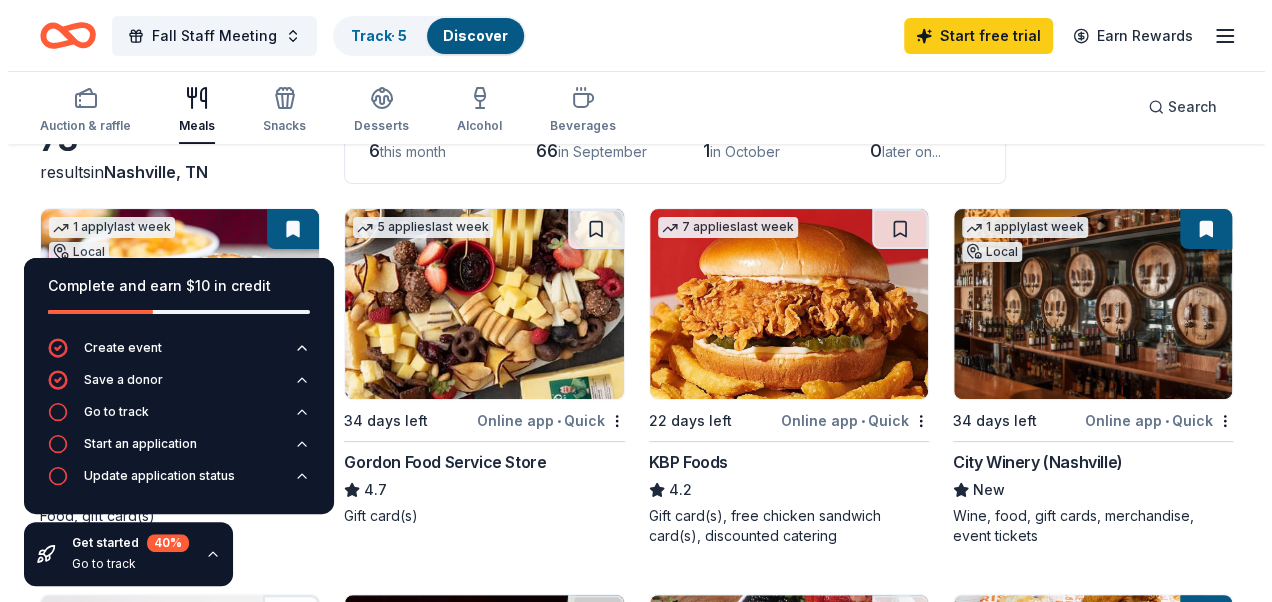 scroll, scrollTop: 0, scrollLeft: 0, axis: both 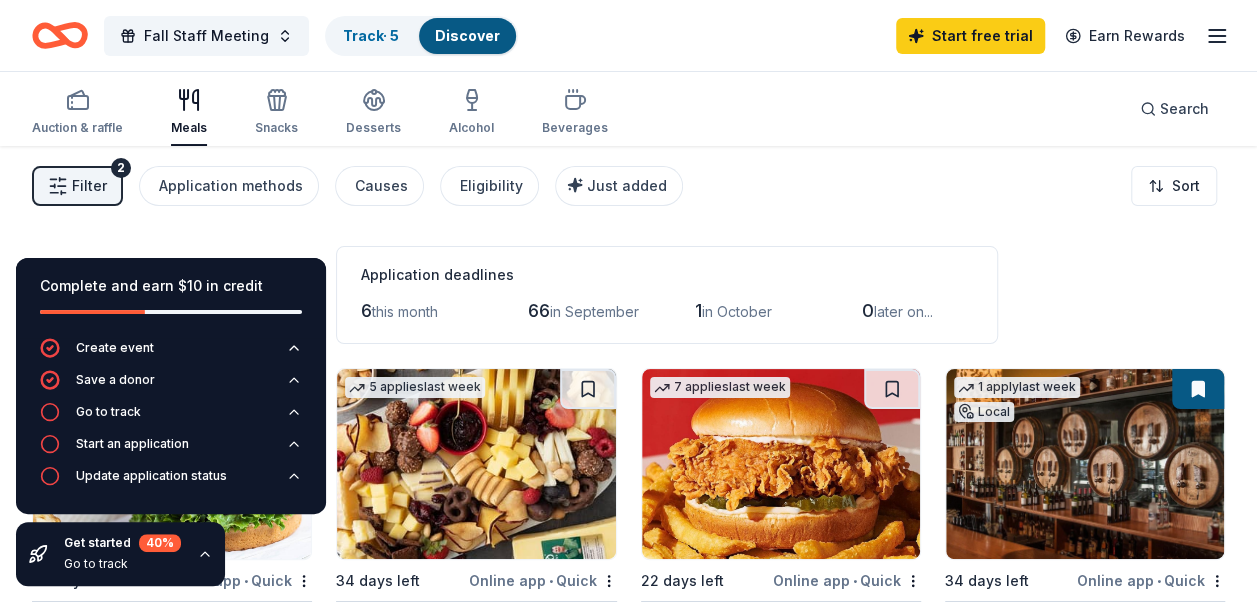click 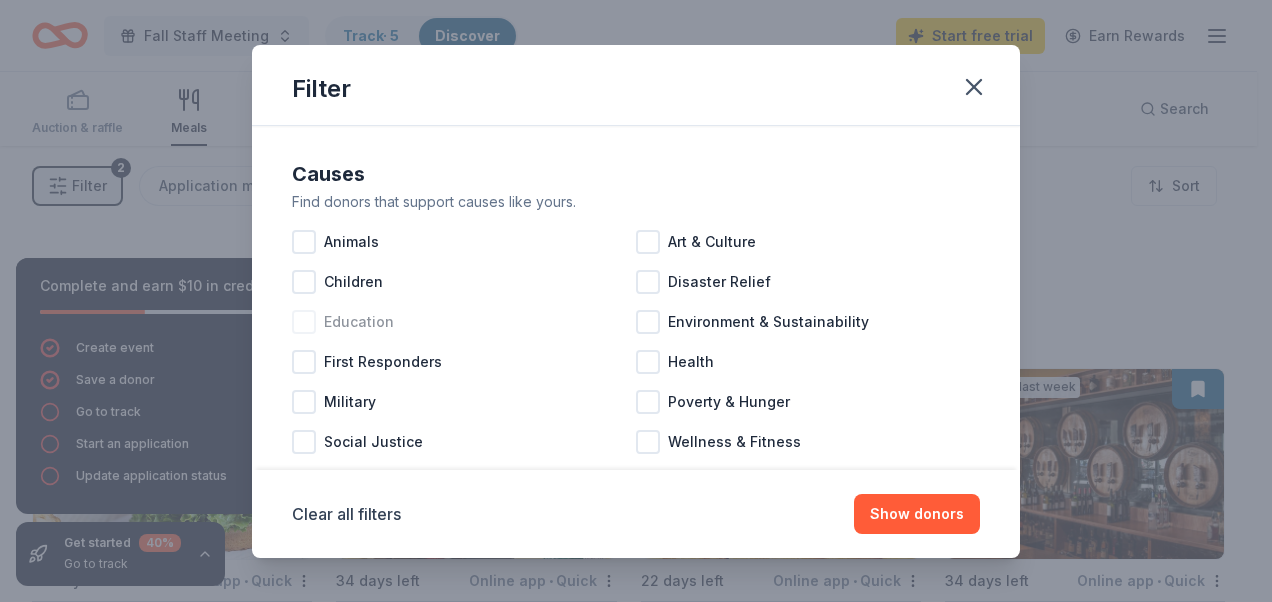 click at bounding box center (304, 322) 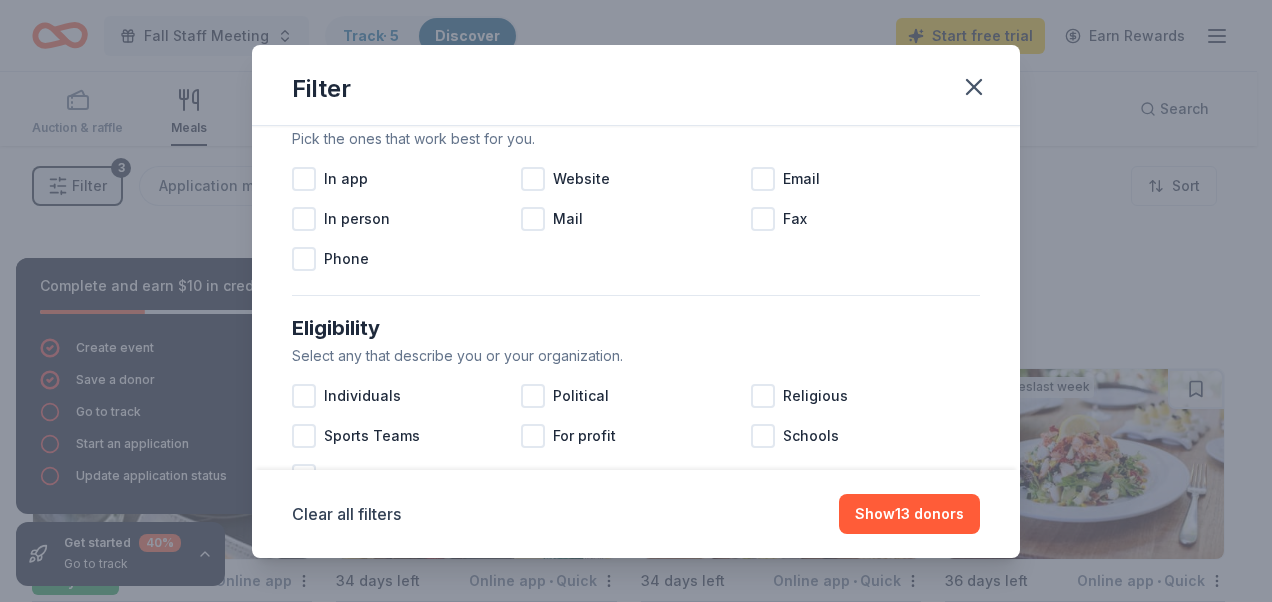 scroll, scrollTop: 500, scrollLeft: 0, axis: vertical 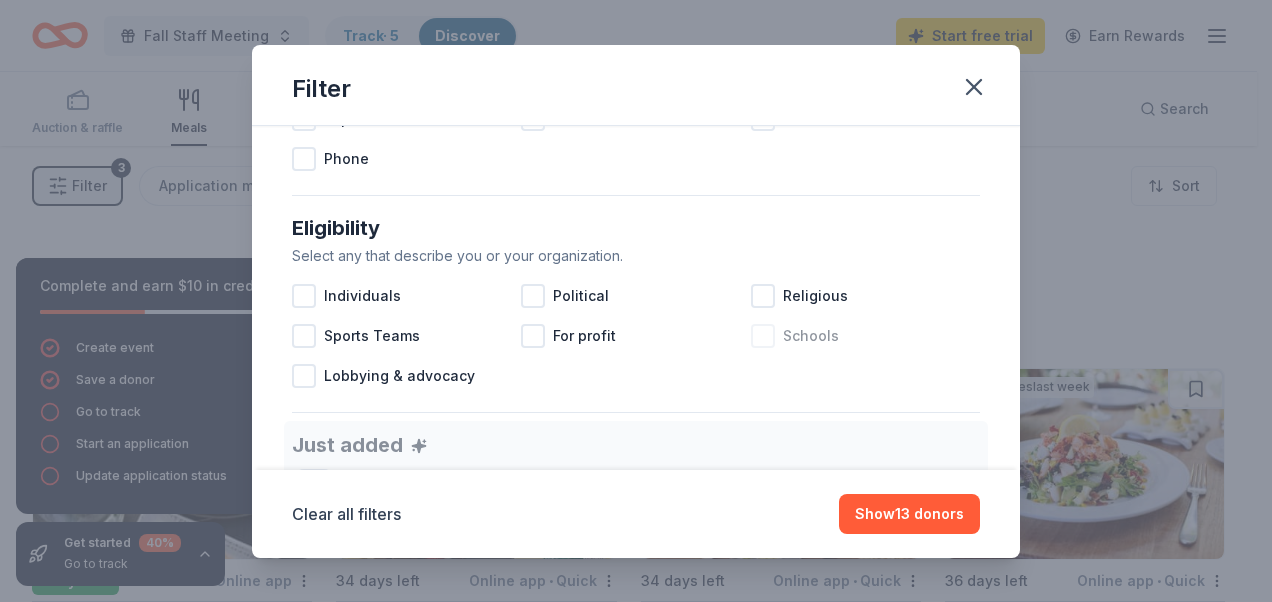 click at bounding box center [763, 336] 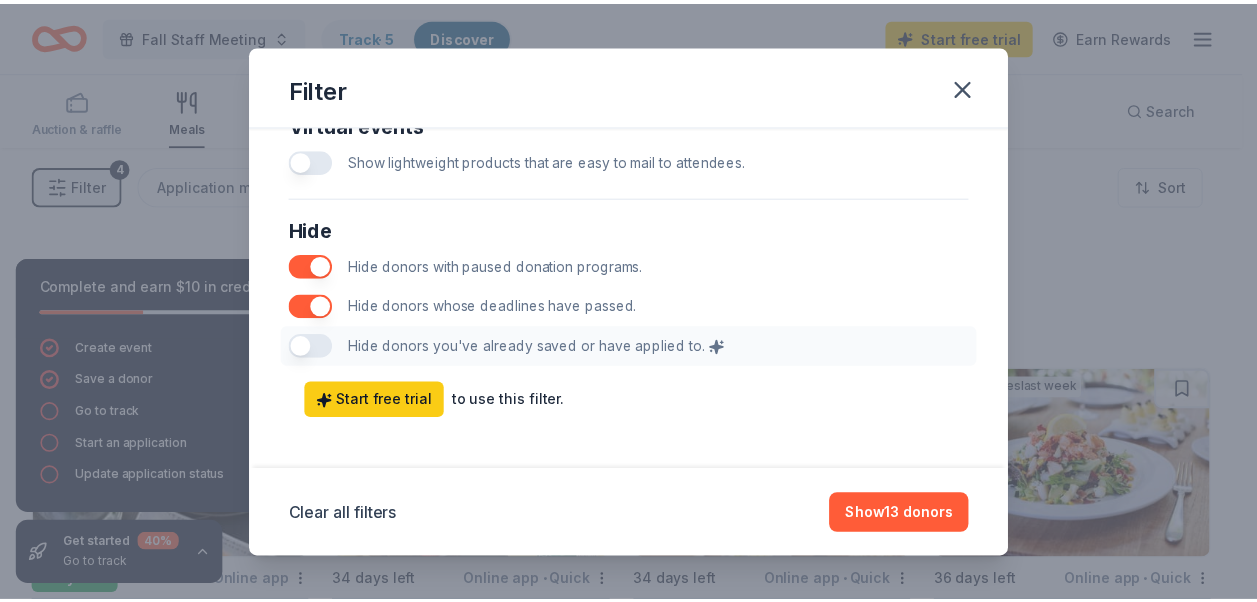 scroll, scrollTop: 1107, scrollLeft: 0, axis: vertical 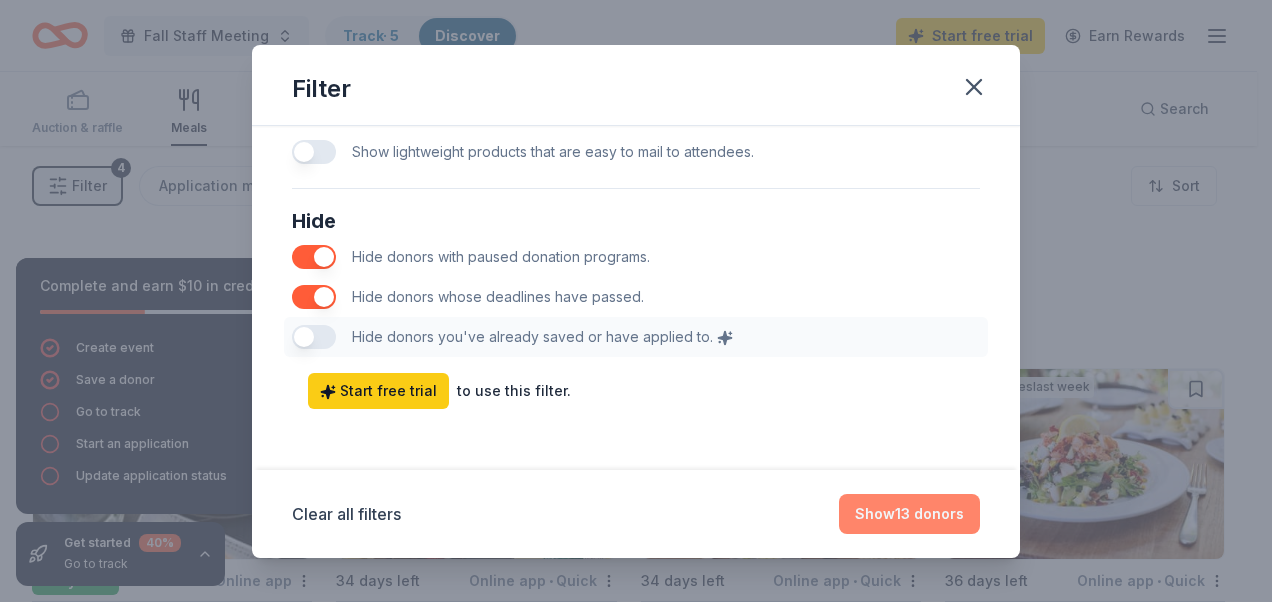 click on "Show  13   donors" at bounding box center [909, 514] 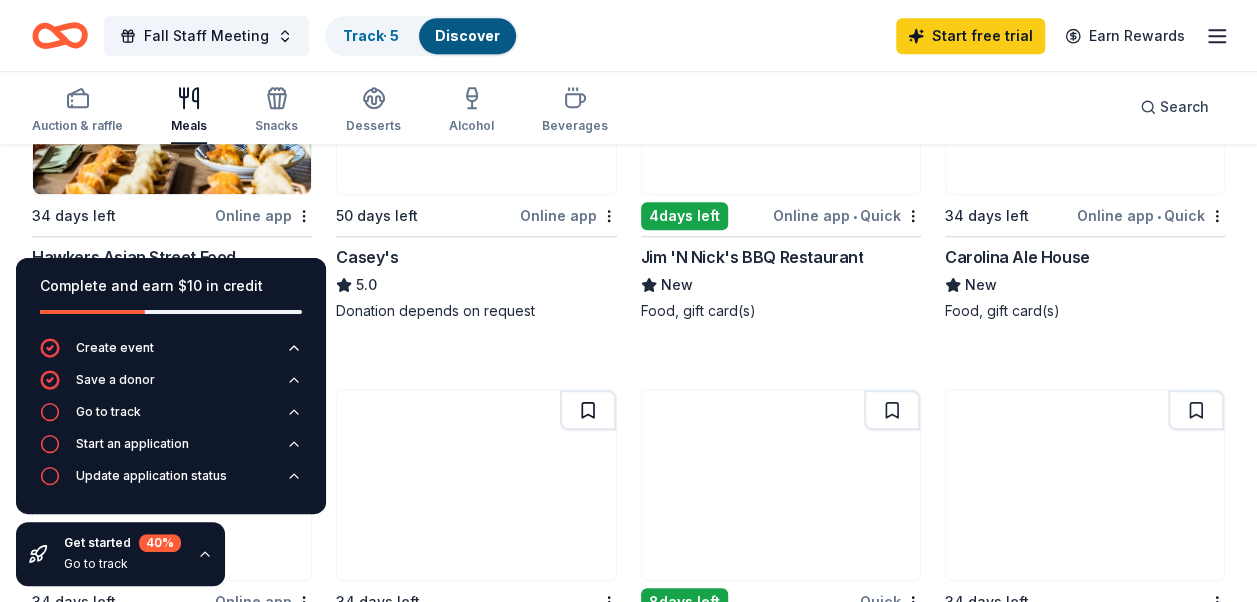 scroll, scrollTop: 700, scrollLeft: 0, axis: vertical 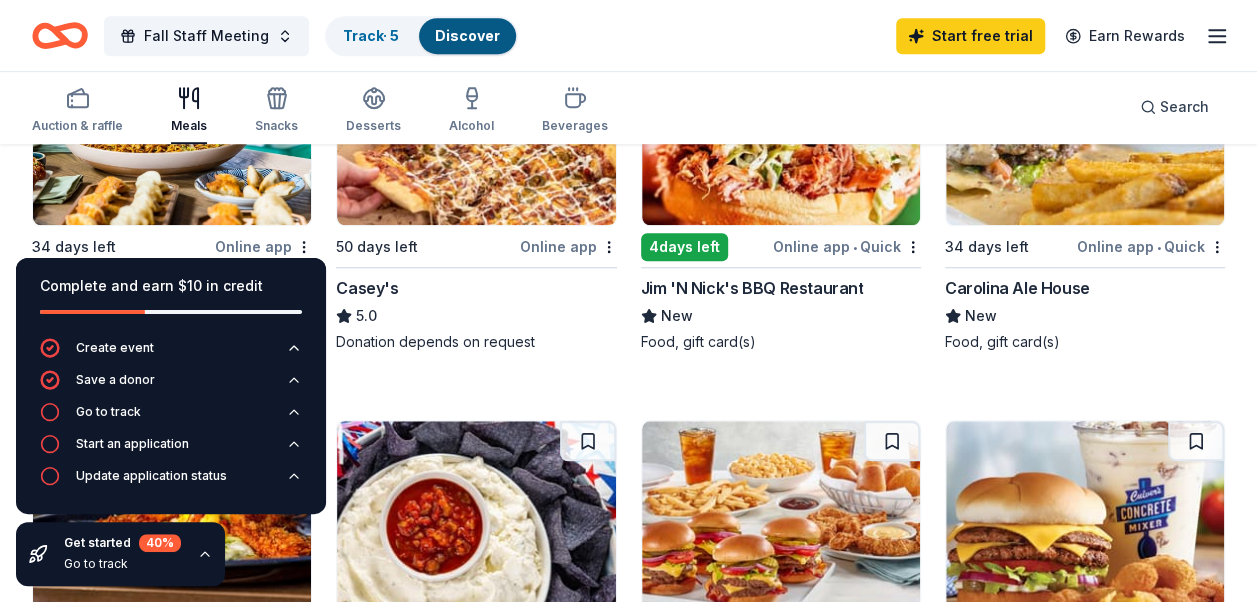 click 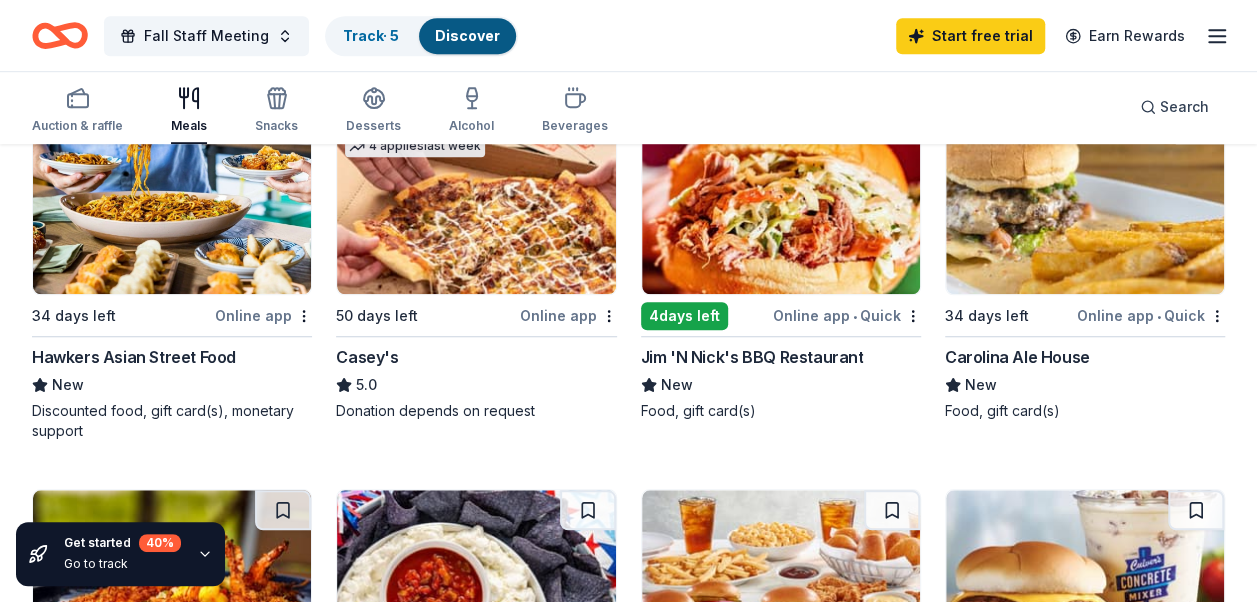 scroll, scrollTop: 600, scrollLeft: 0, axis: vertical 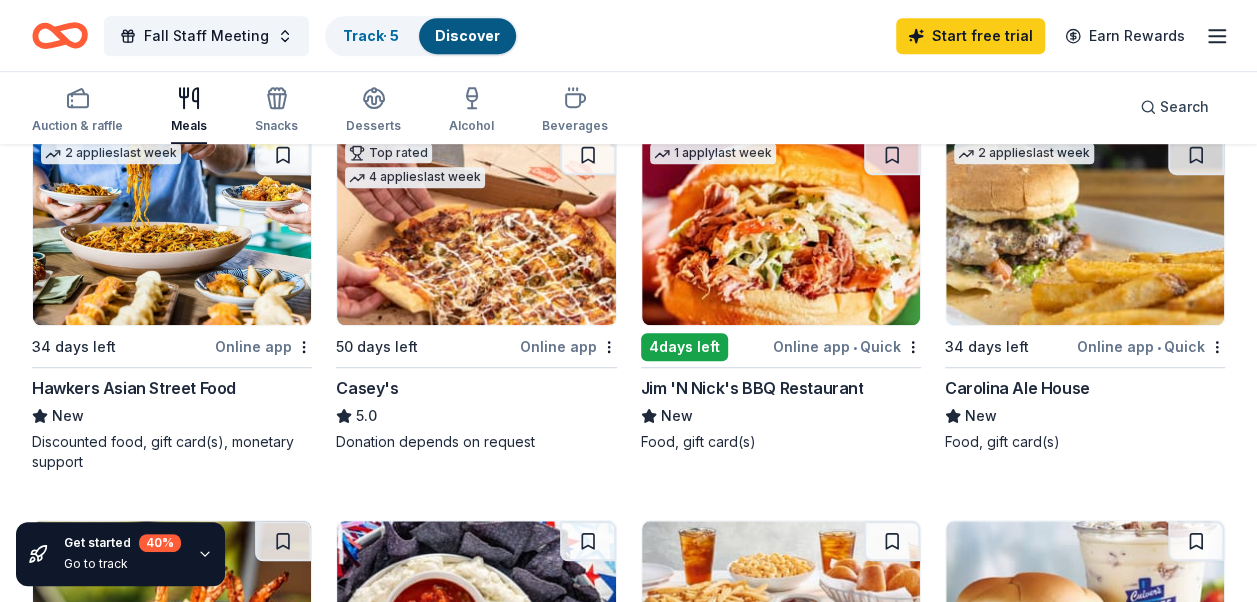 click at bounding box center (781, 230) 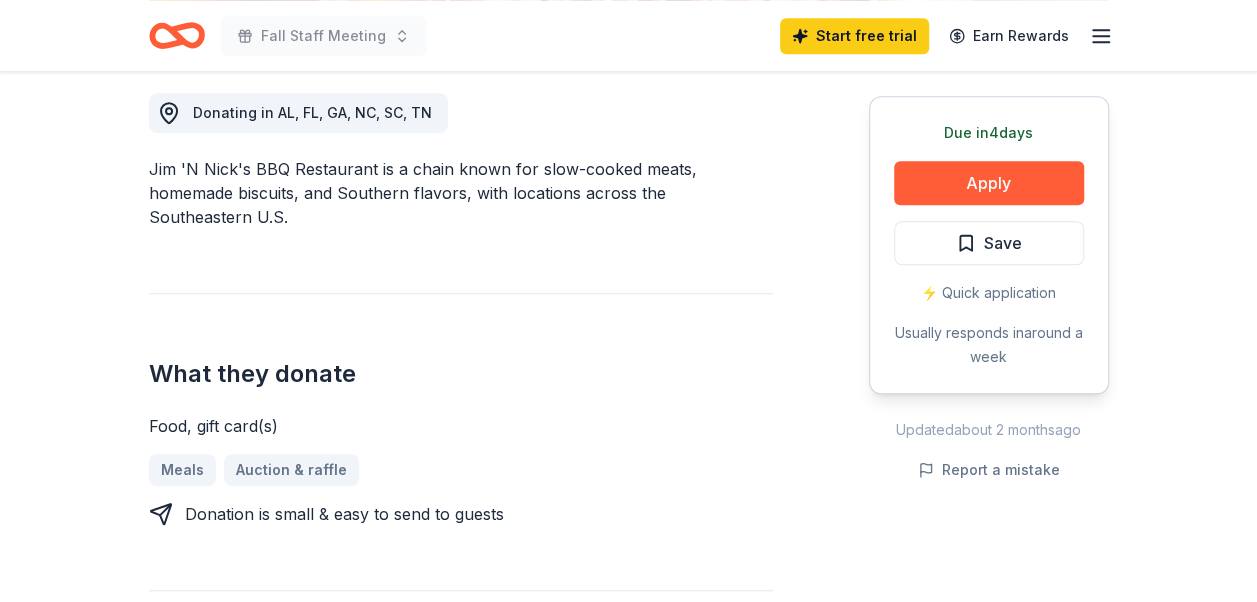 scroll, scrollTop: 300, scrollLeft: 0, axis: vertical 